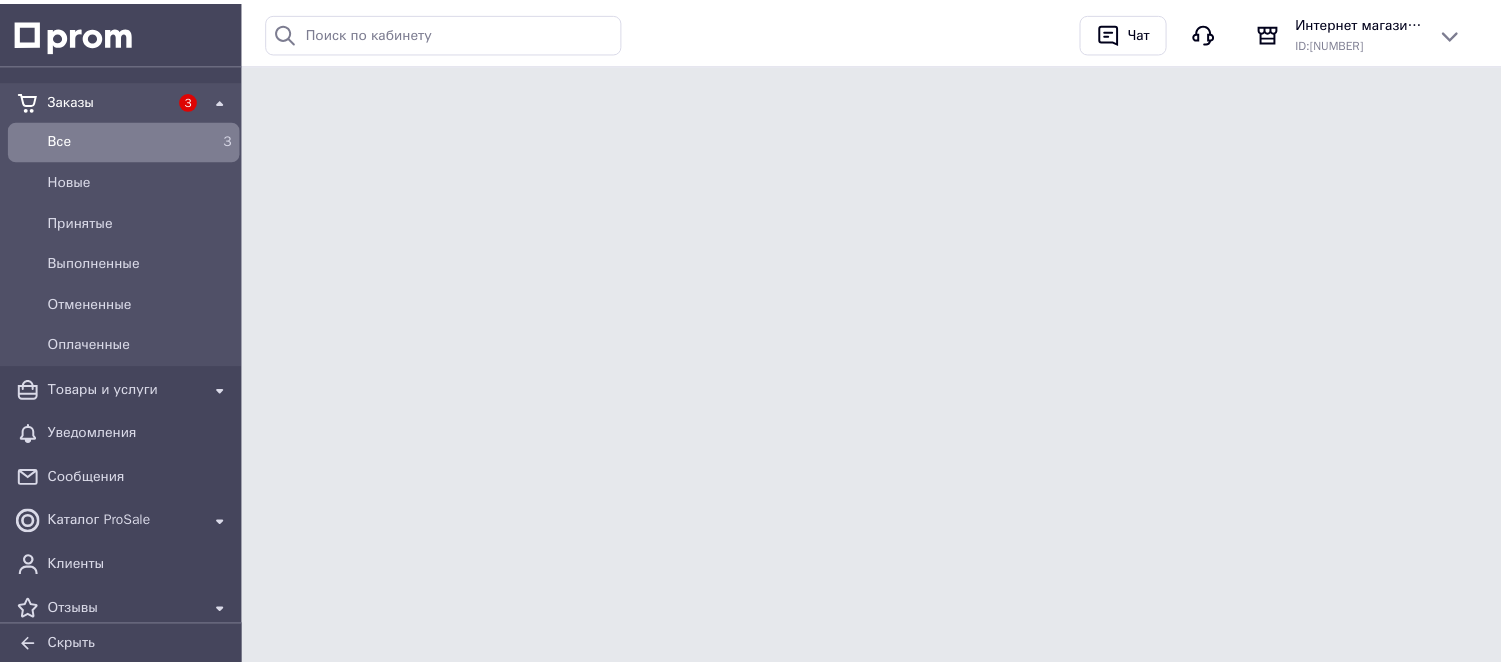 scroll, scrollTop: 0, scrollLeft: 0, axis: both 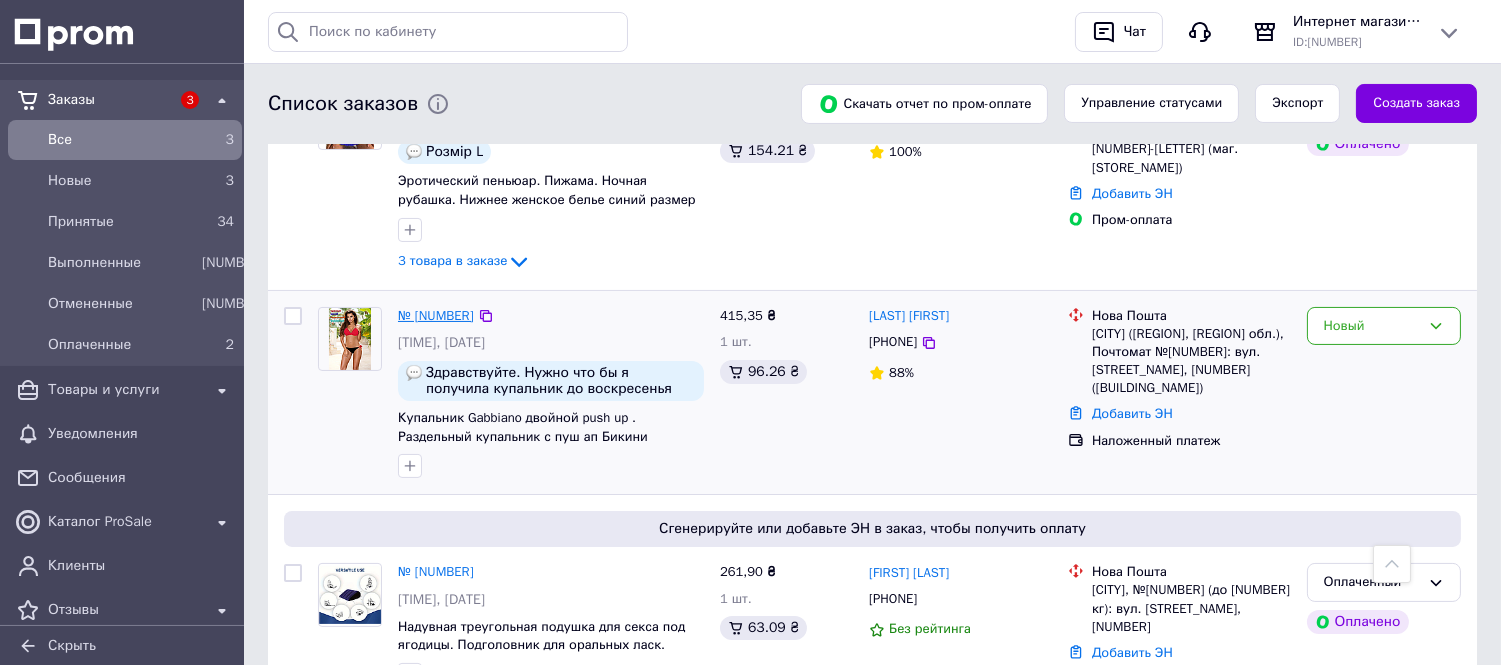 click on "№ [NUMBER]" at bounding box center (436, 315) 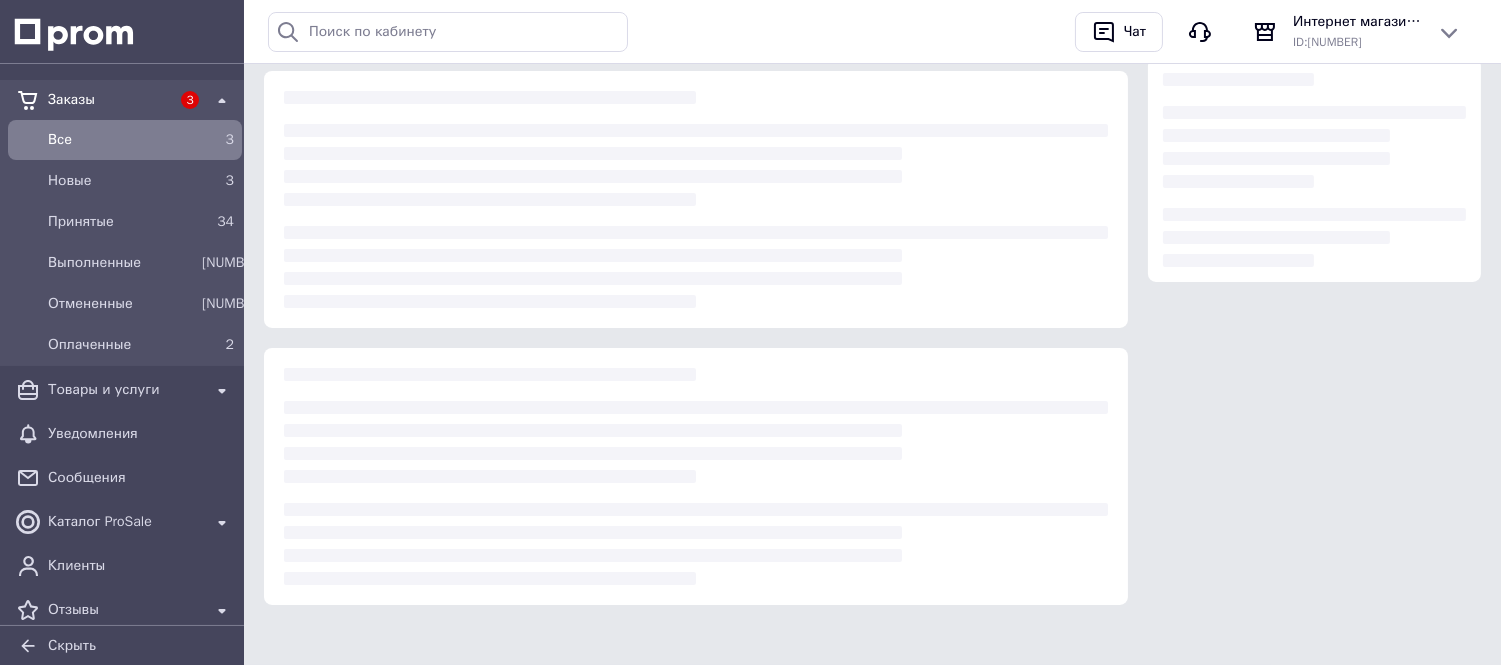 scroll, scrollTop: 0, scrollLeft: 0, axis: both 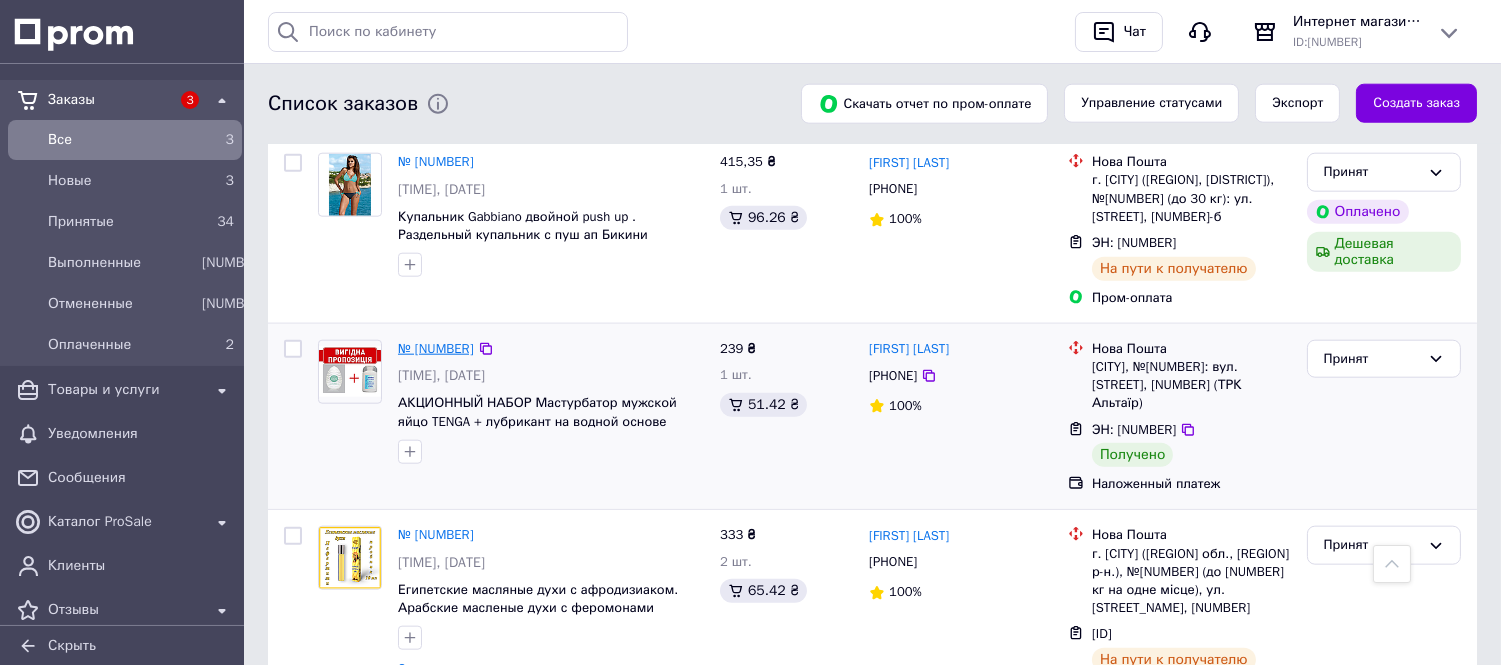 click on "№ [NUMBER]" at bounding box center (436, 348) 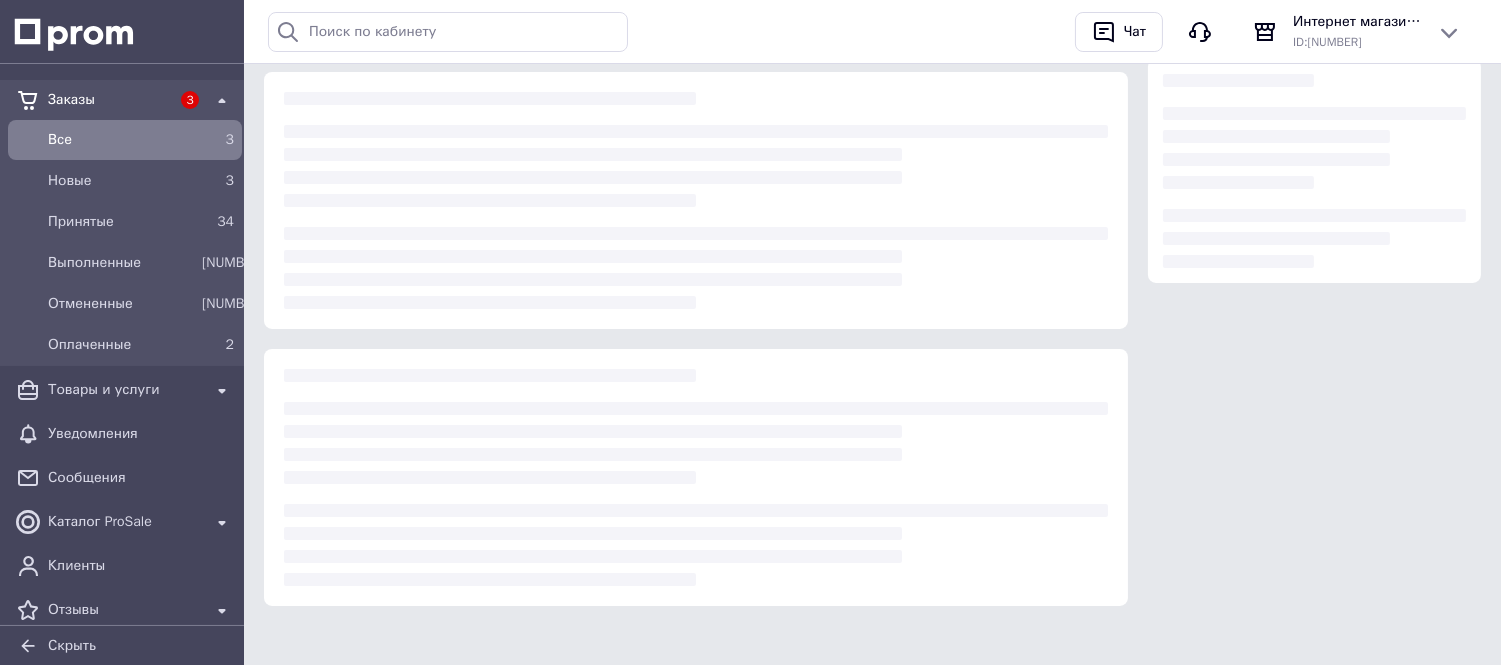 scroll, scrollTop: 355, scrollLeft: 0, axis: vertical 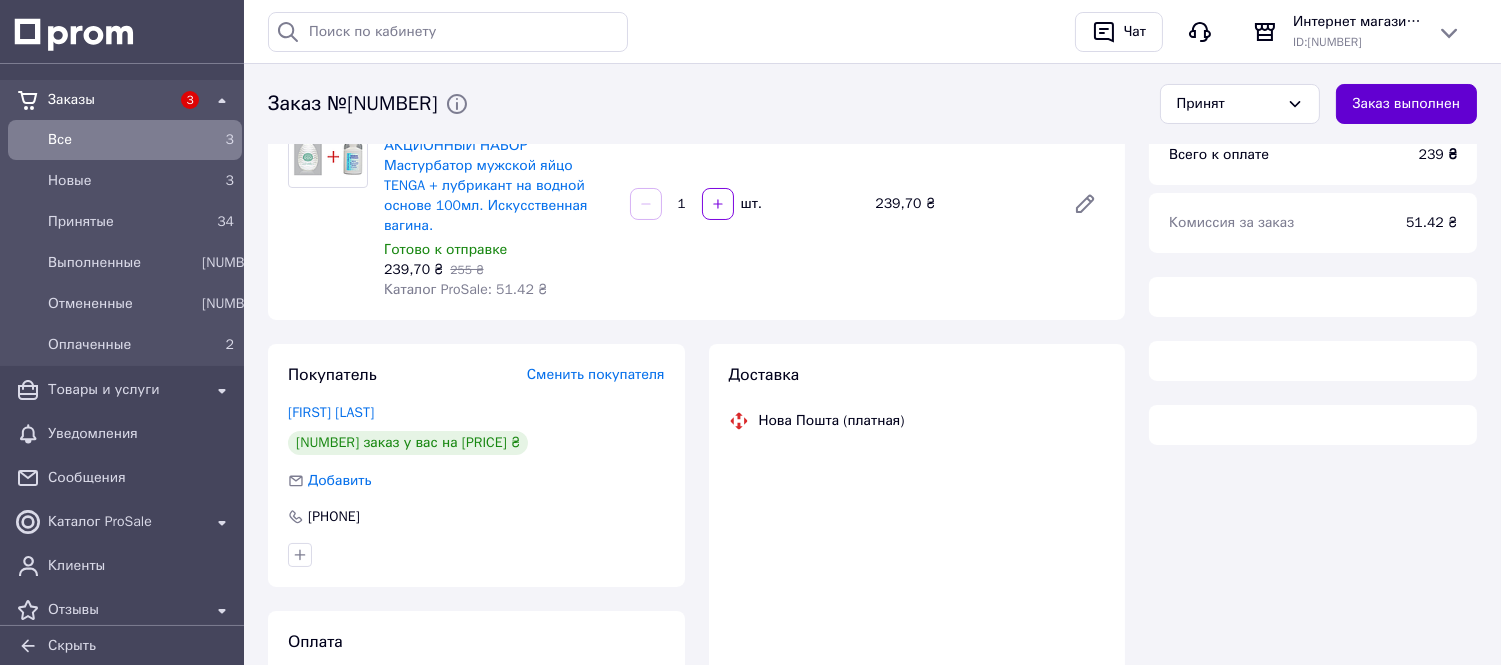 click on "Заказ выполнен" at bounding box center (1406, 104) 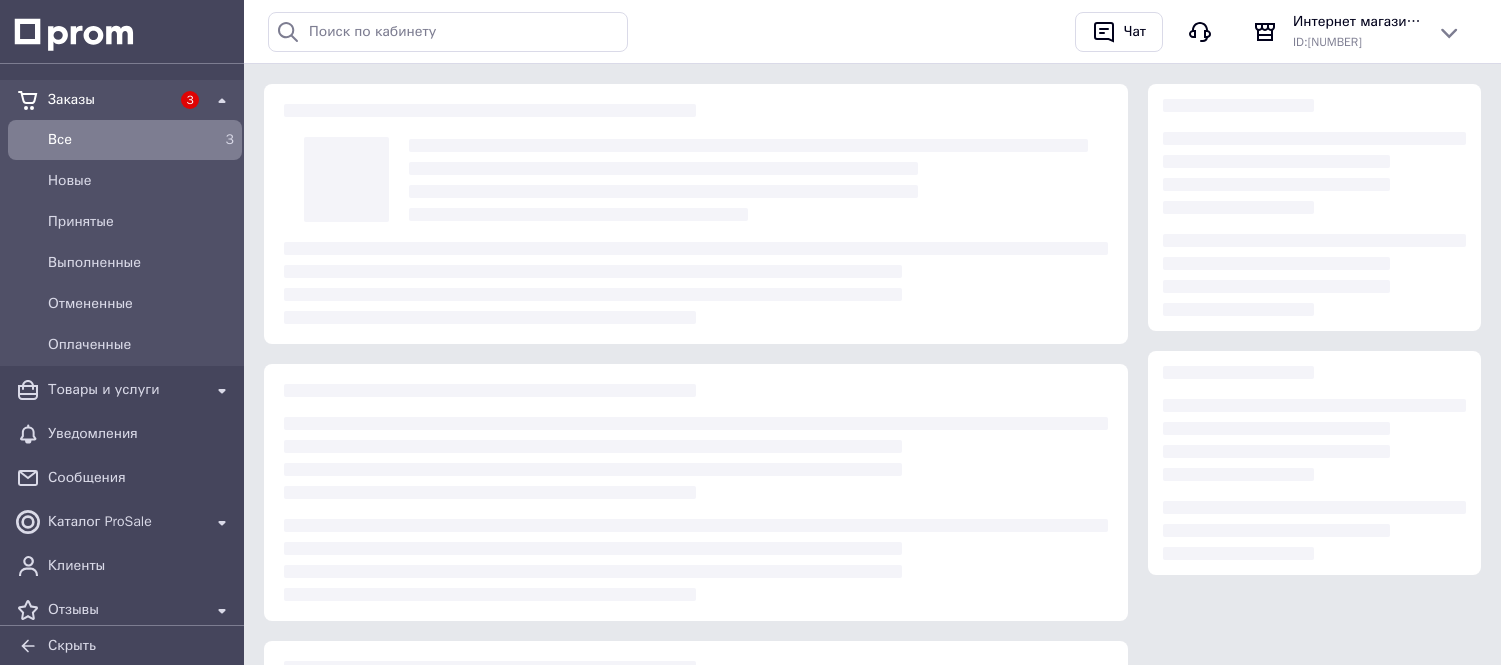 scroll, scrollTop: 183, scrollLeft: 0, axis: vertical 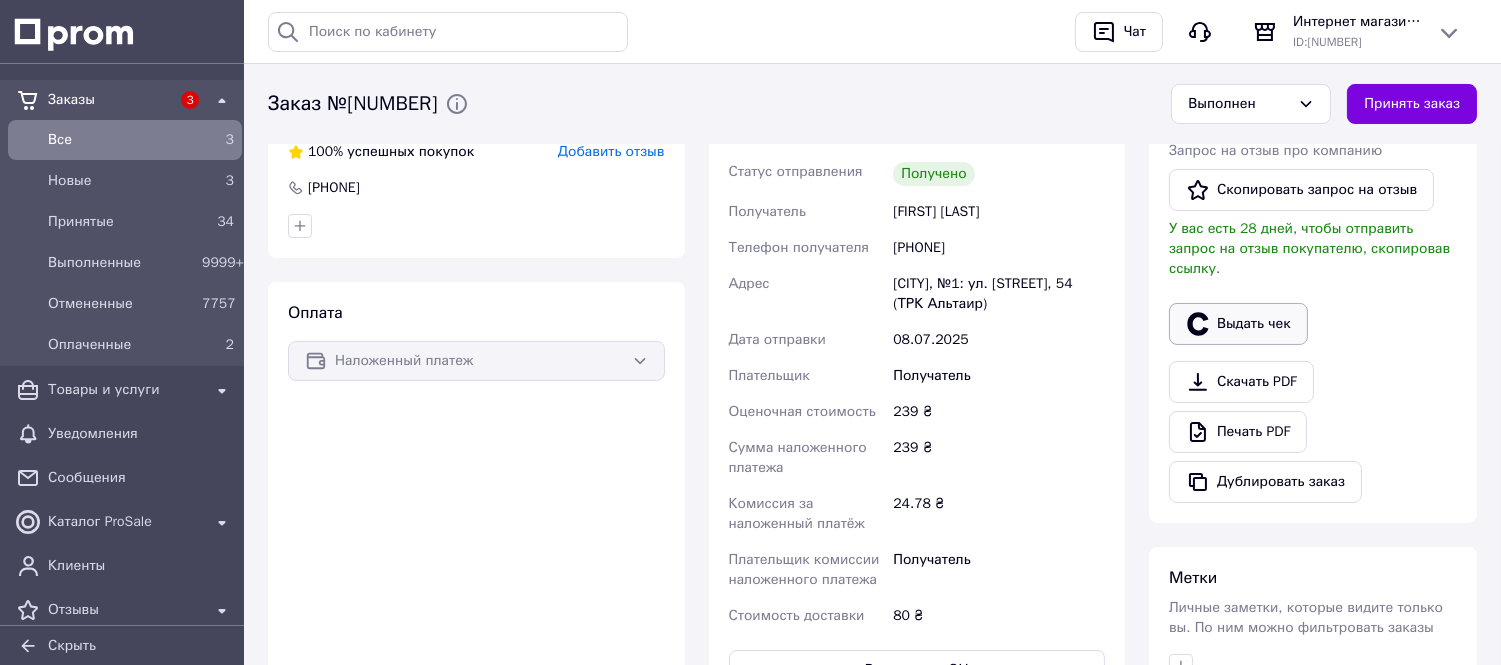 click on "Выдать чек" at bounding box center (1238, 324) 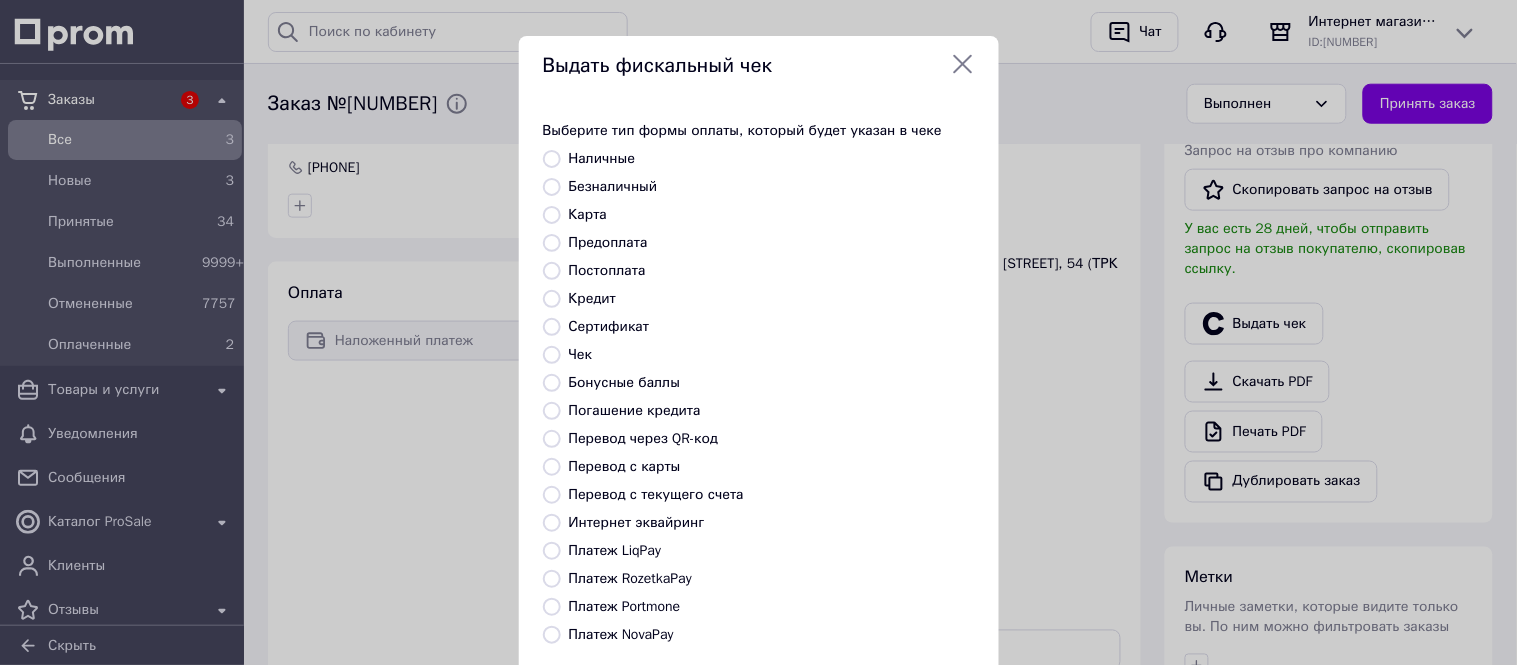 click on "Платеж NovaPay" at bounding box center [552, 635] 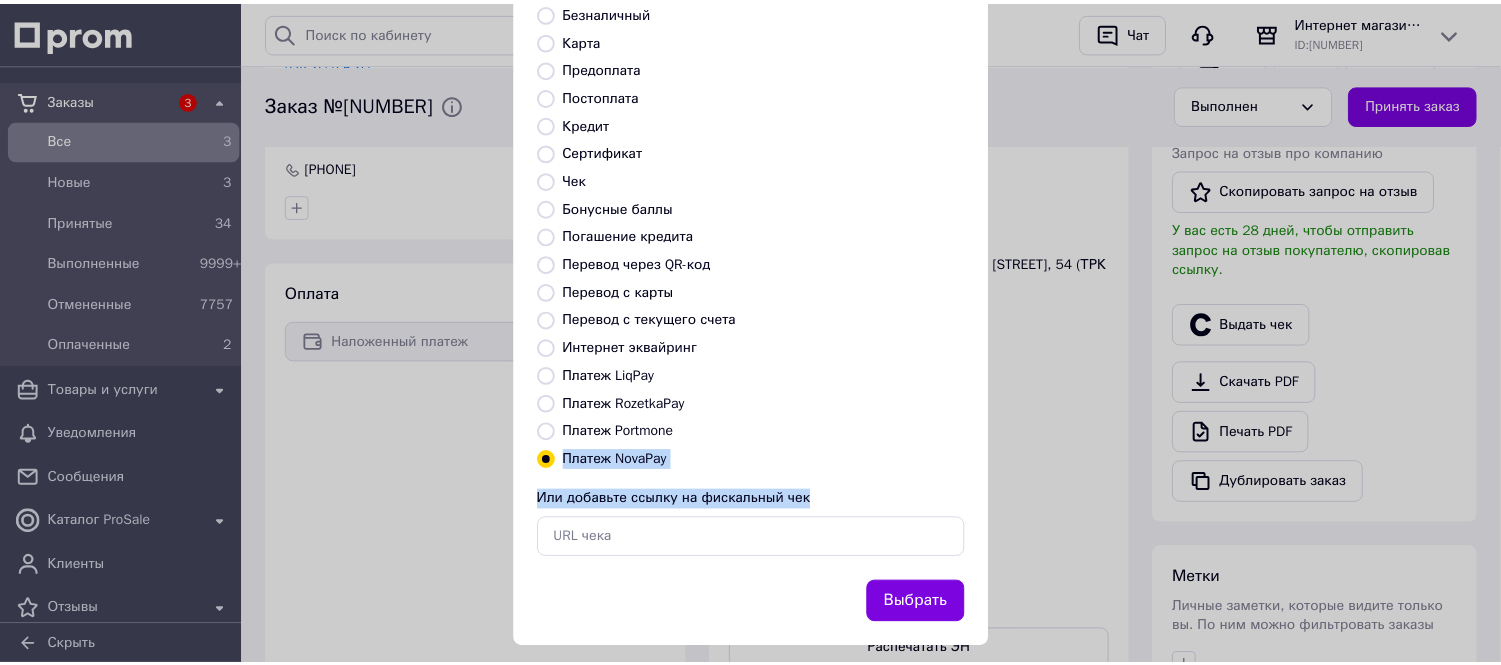scroll, scrollTop: 194, scrollLeft: 0, axis: vertical 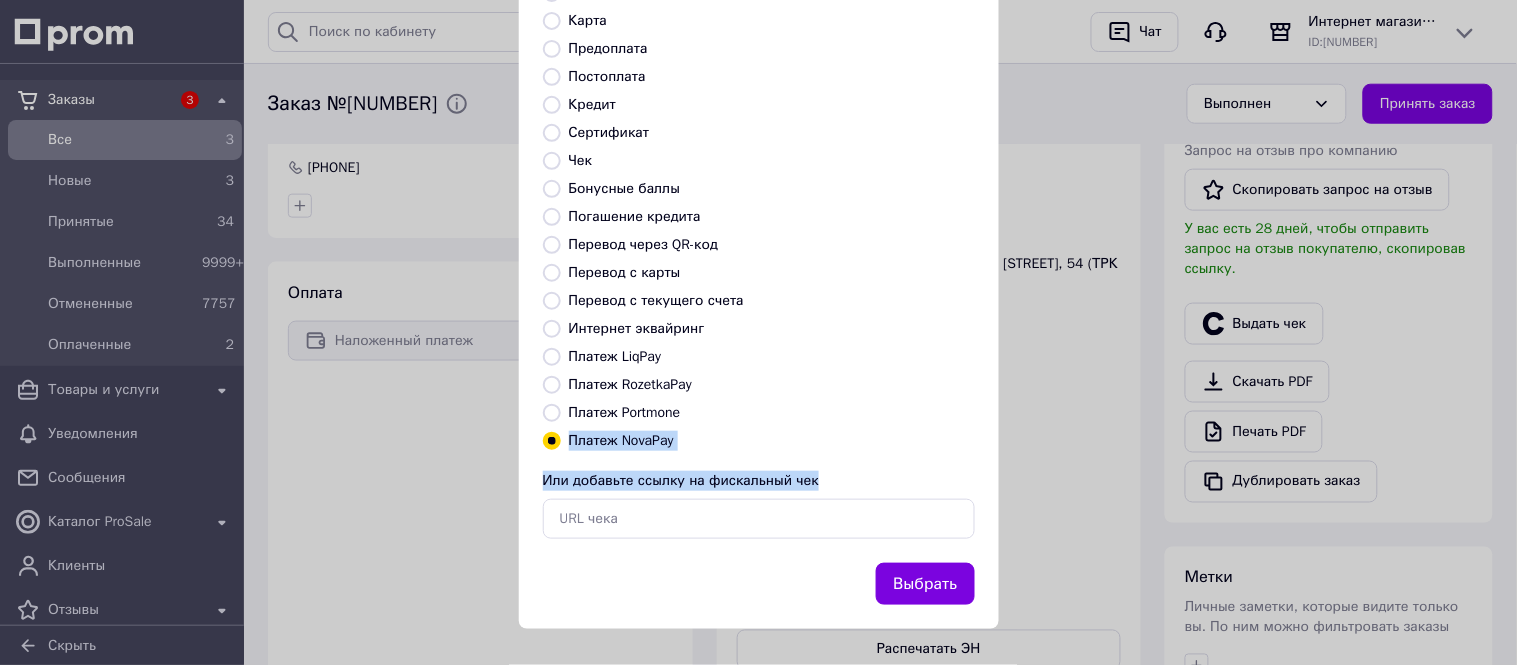 drag, startPoint x: 705, startPoint y: 615, endPoint x: 762, endPoint y: 581, distance: 66.37017 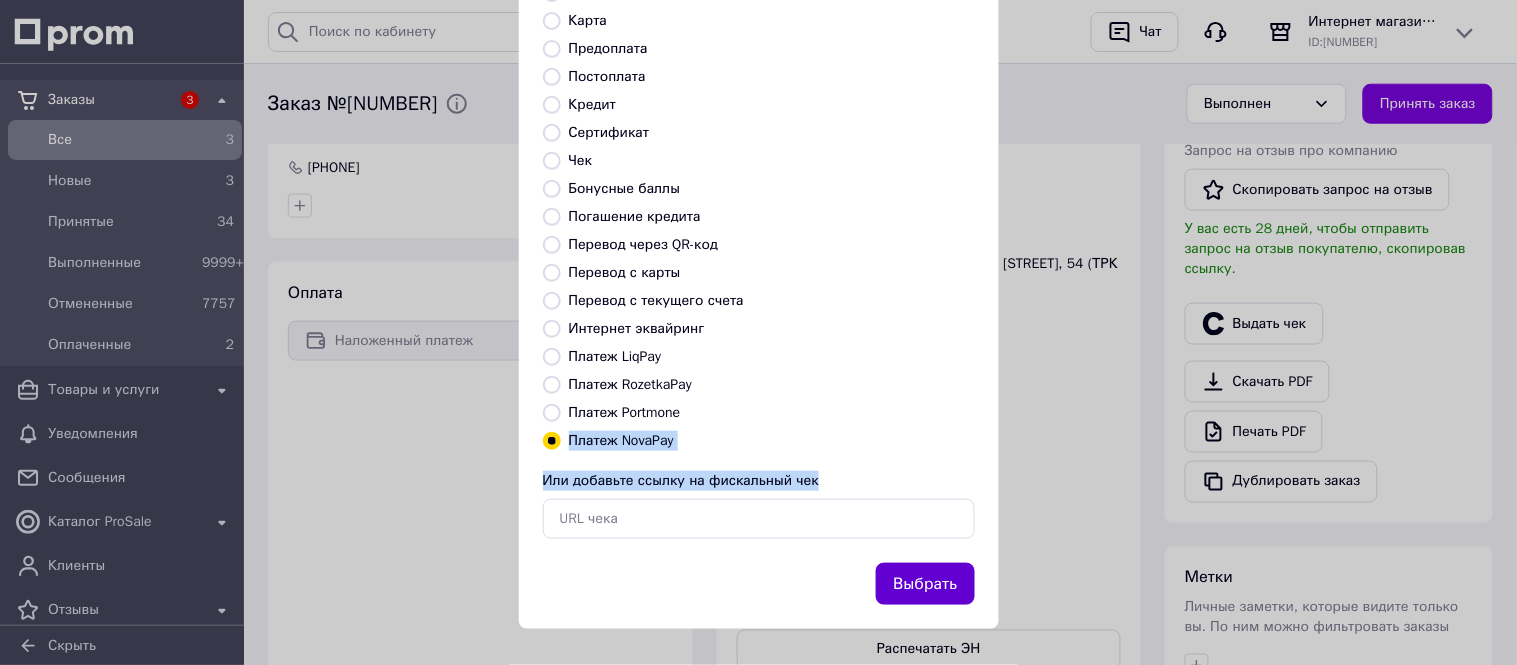 click on "Выбрать" at bounding box center (925, 584) 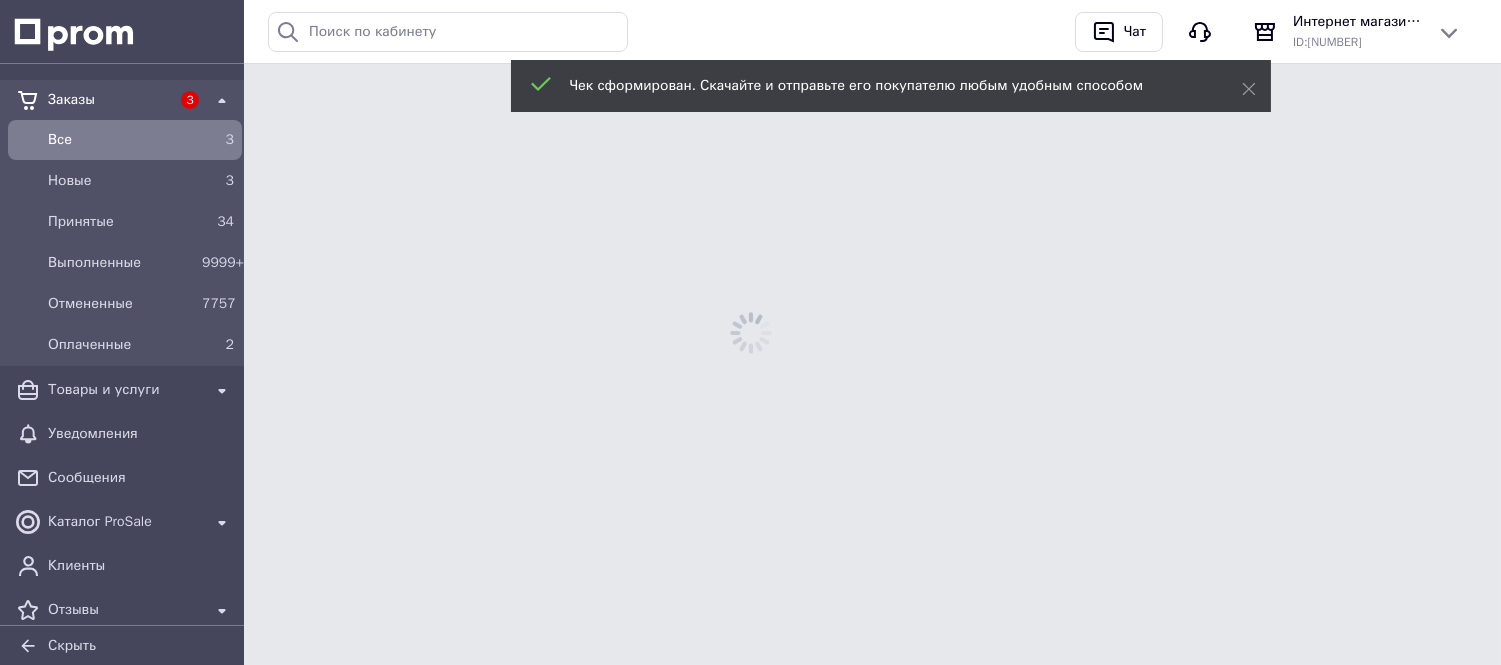 scroll, scrollTop: 0, scrollLeft: 0, axis: both 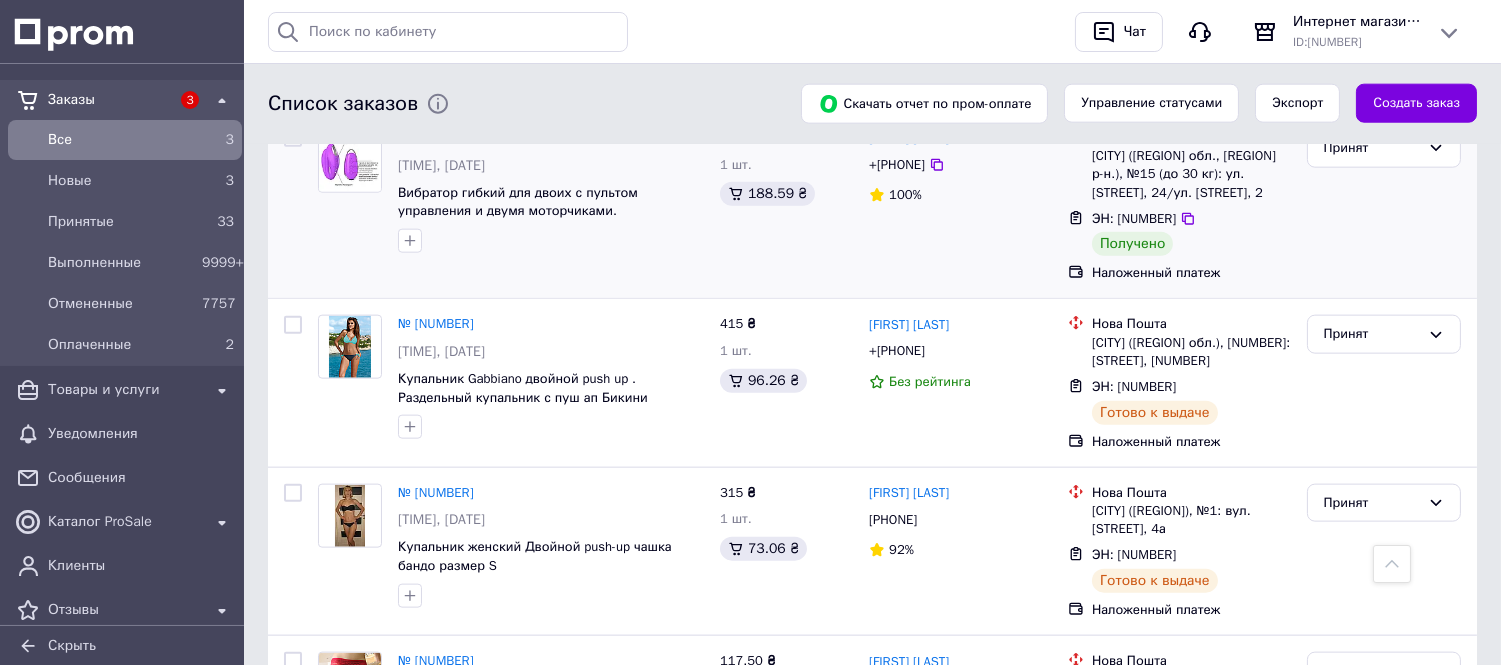click on "№ 351707066" at bounding box center (441, 137) 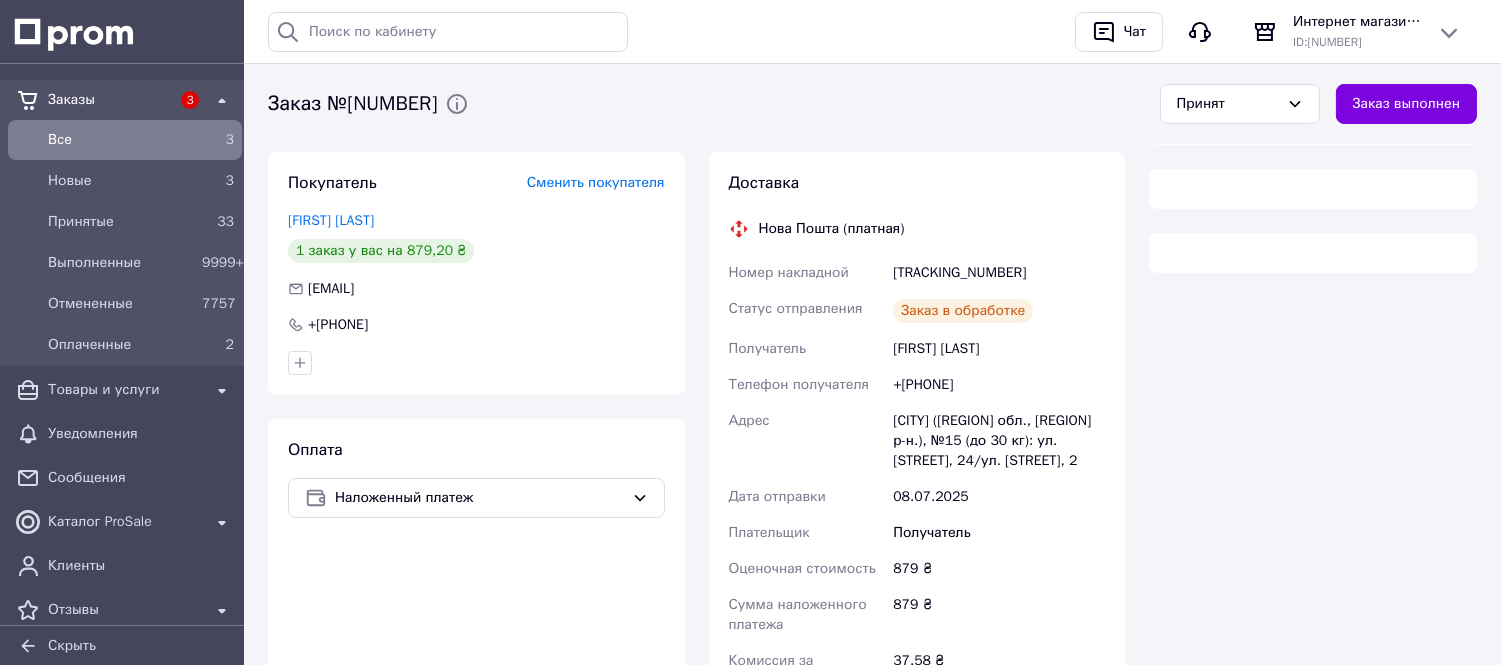 scroll, scrollTop: 1043, scrollLeft: 0, axis: vertical 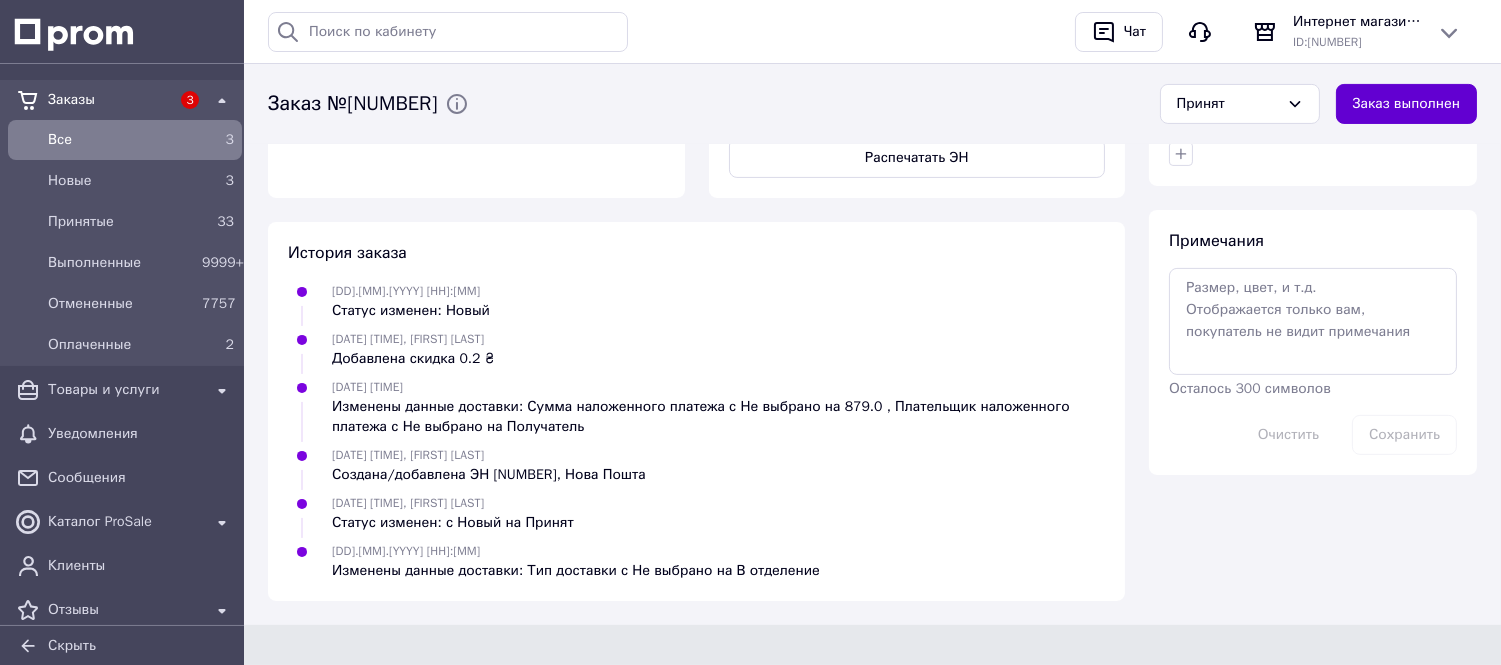 click on "Заказ выполнен" at bounding box center (1406, 104) 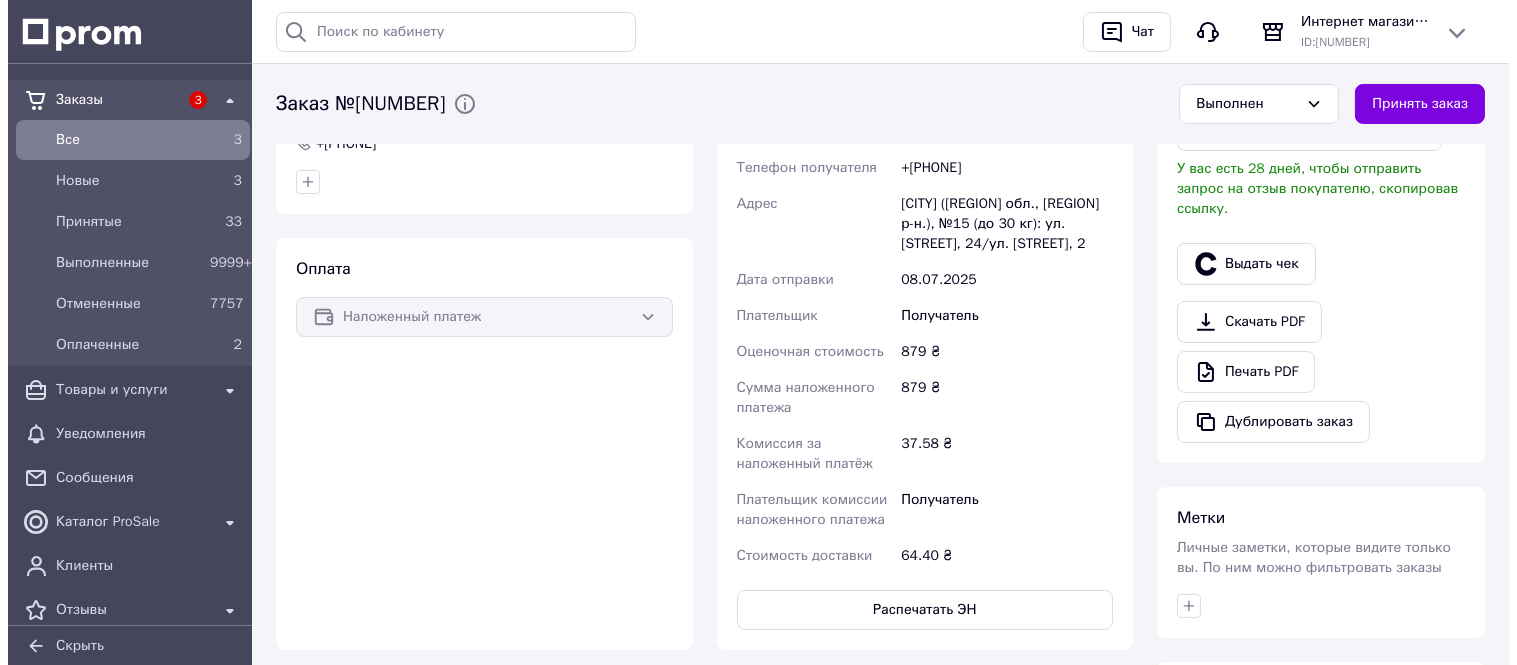 scroll, scrollTop: 532, scrollLeft: 0, axis: vertical 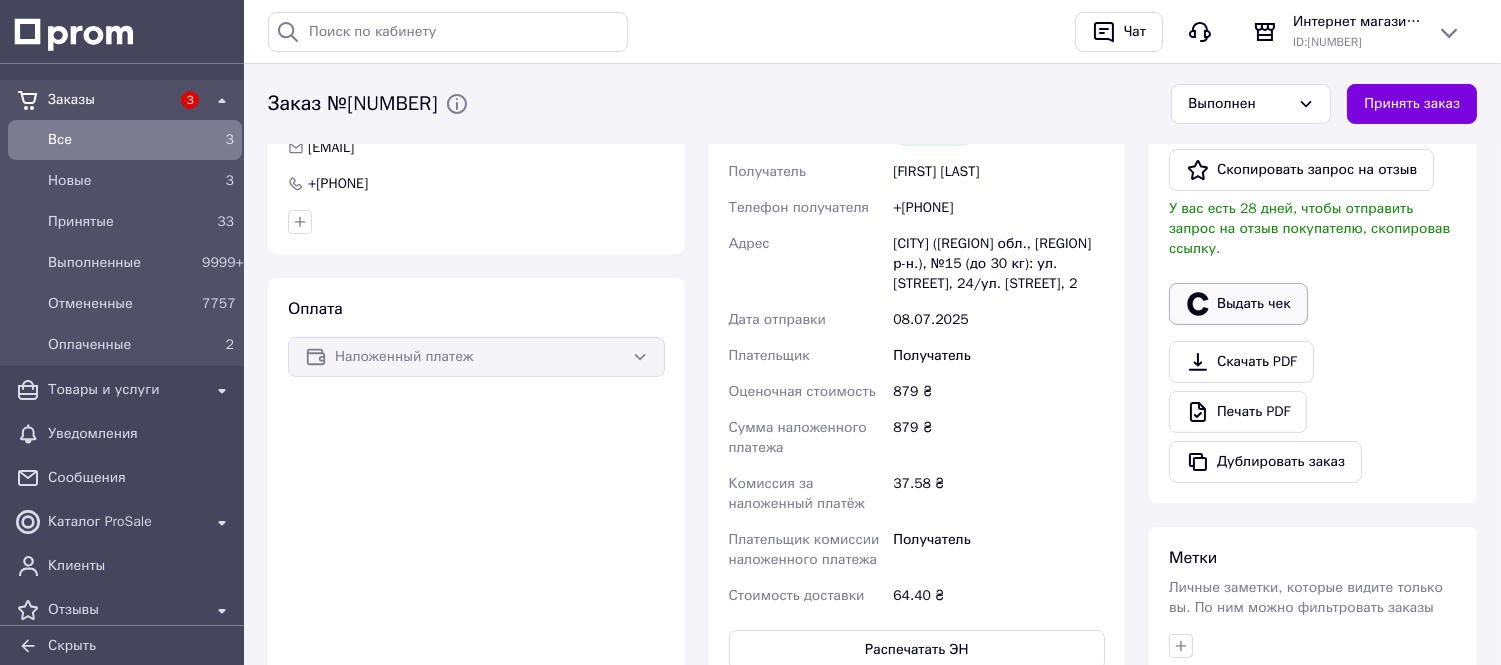 click on "Выдать чек" at bounding box center (1238, 304) 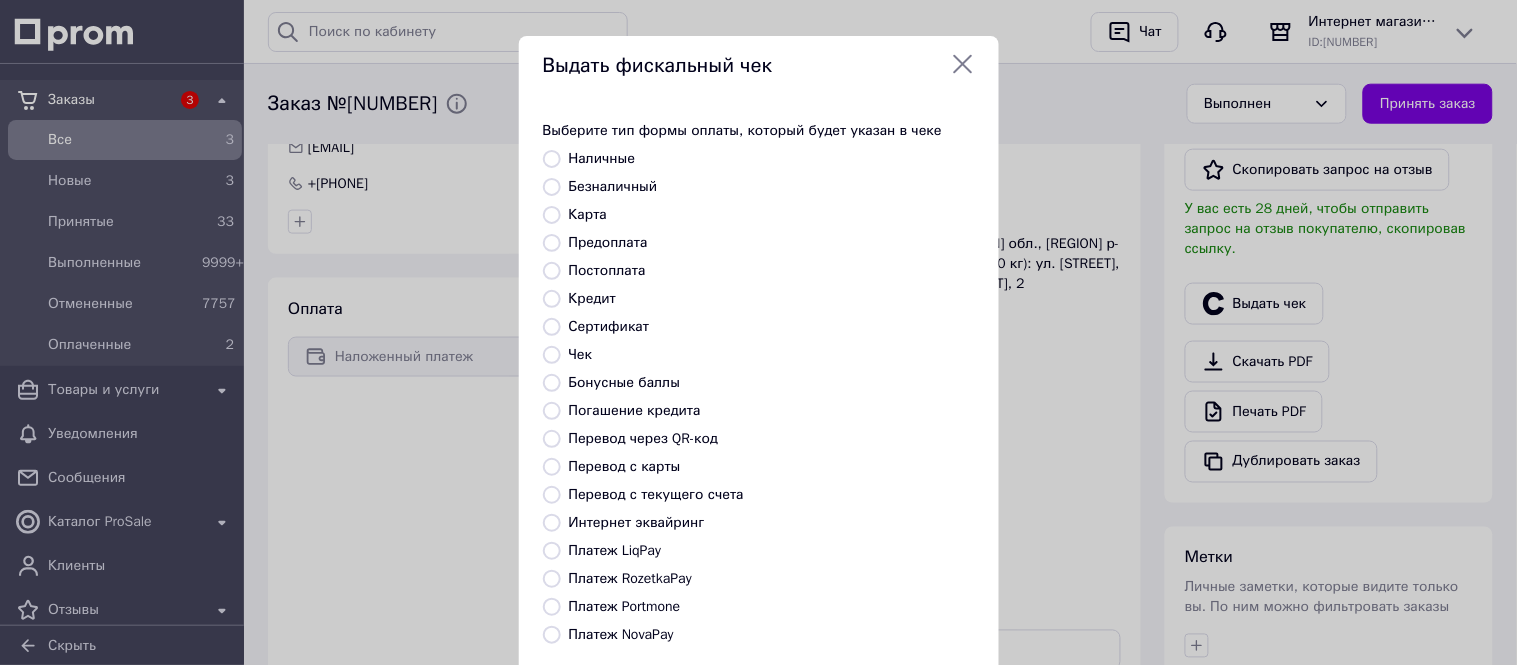 click on "Платеж NovaPay" at bounding box center [552, 635] 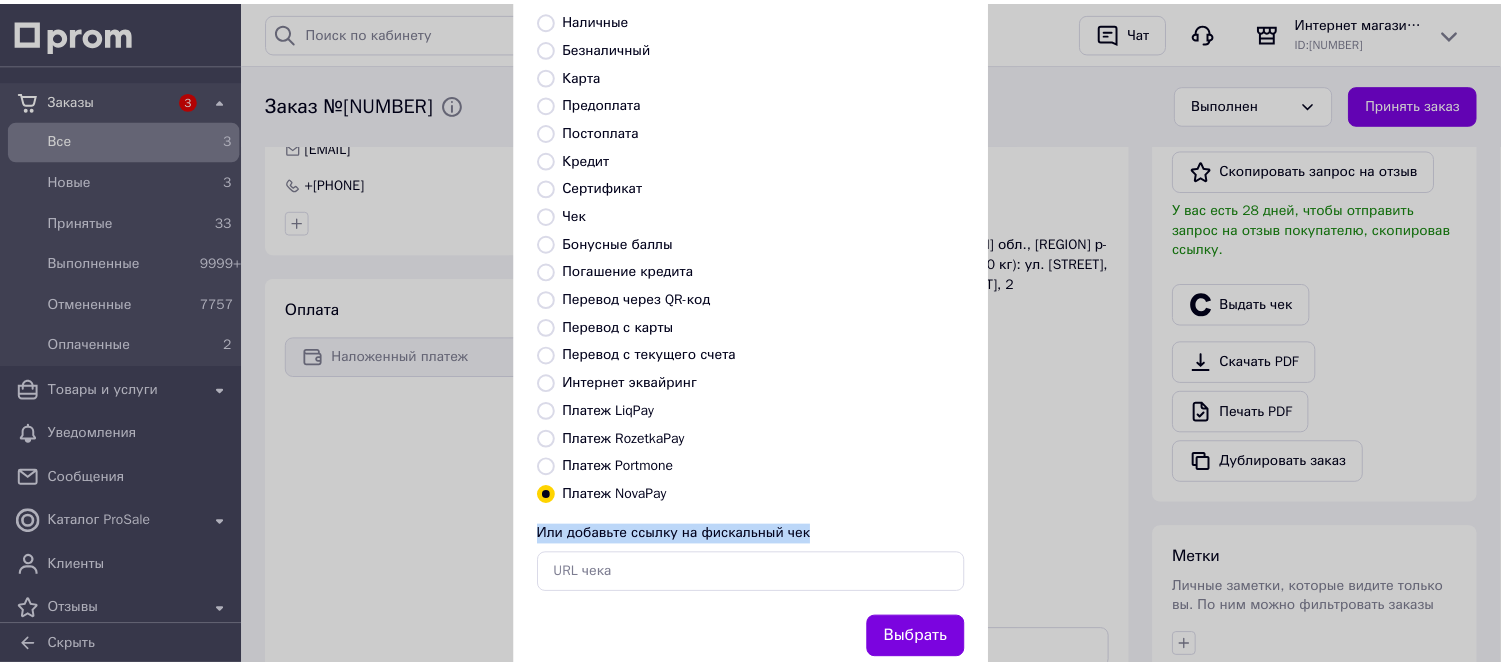 scroll, scrollTop: 194, scrollLeft: 0, axis: vertical 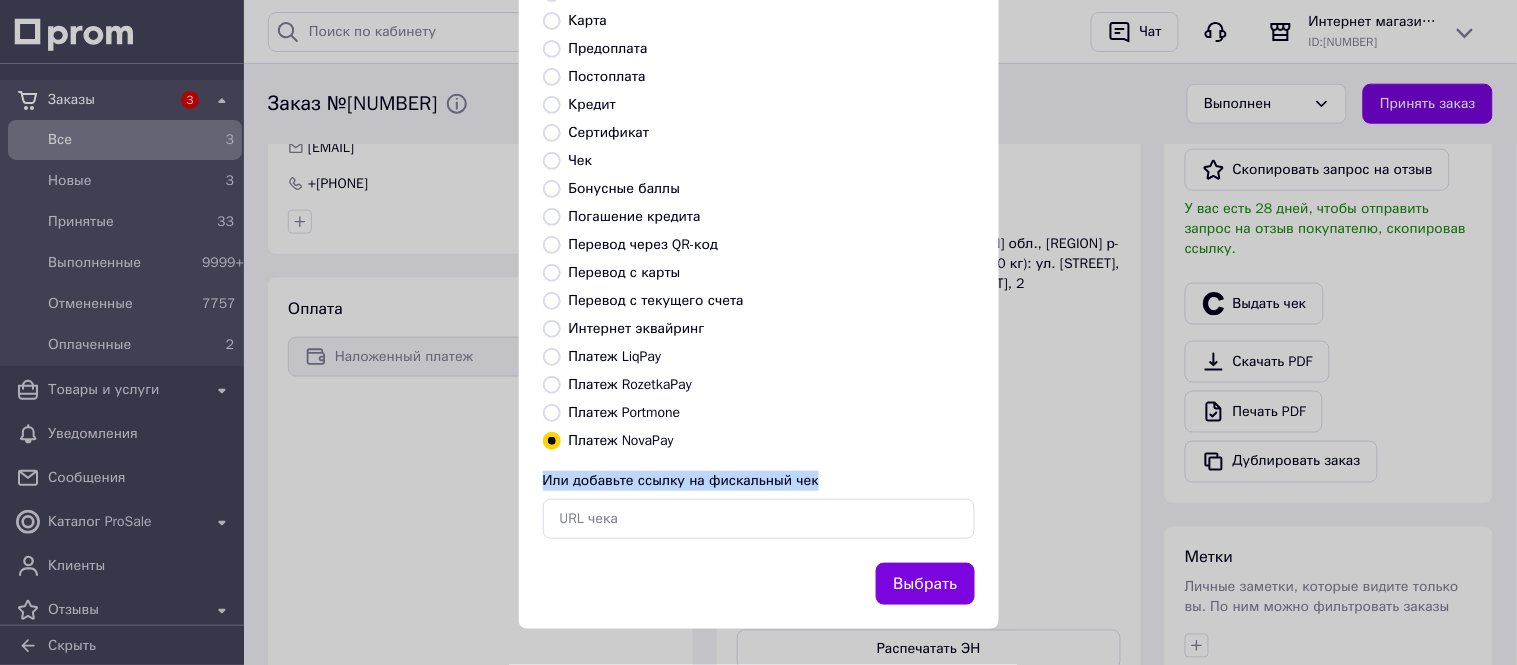 drag, startPoint x: 851, startPoint y: 628, endPoint x: 845, endPoint y: 602, distance: 26.683329 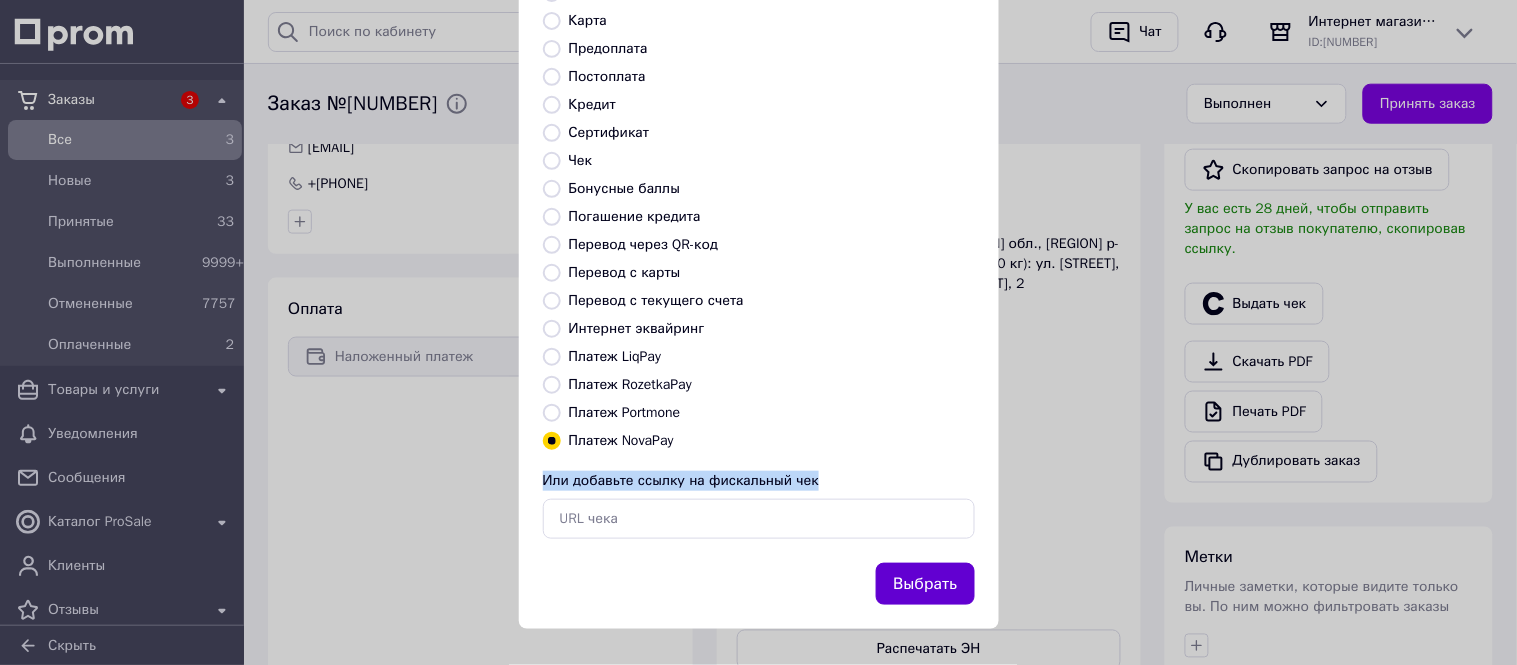 click on "Выбрать" at bounding box center (925, 584) 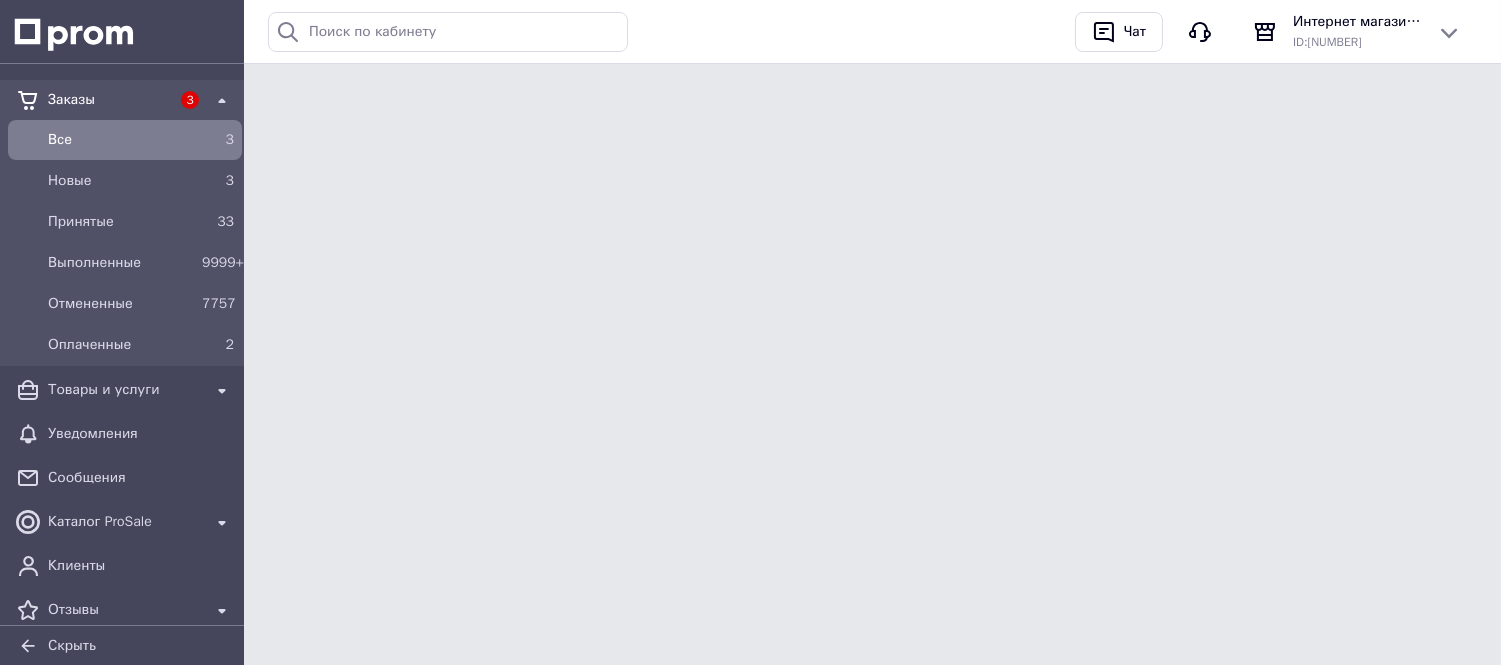 scroll, scrollTop: 0, scrollLeft: 0, axis: both 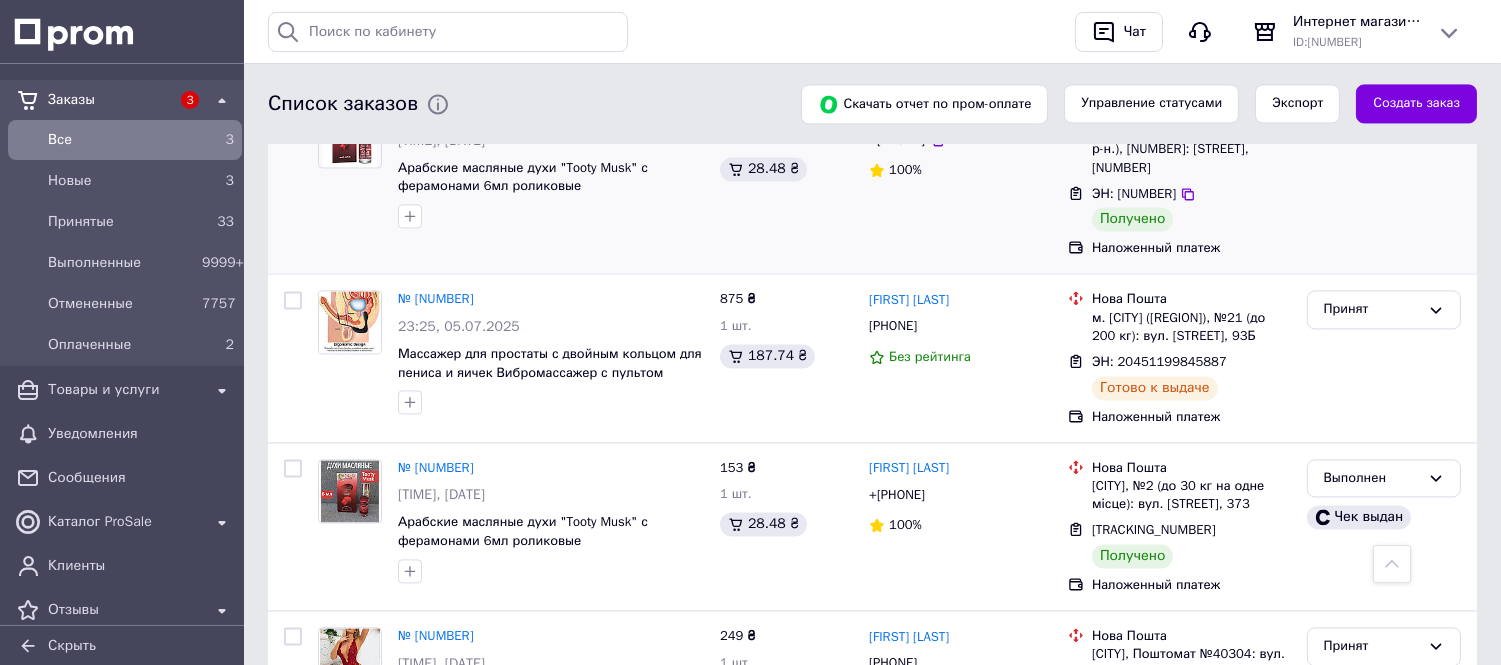 click on "№ 351373079" at bounding box center (441, 112) 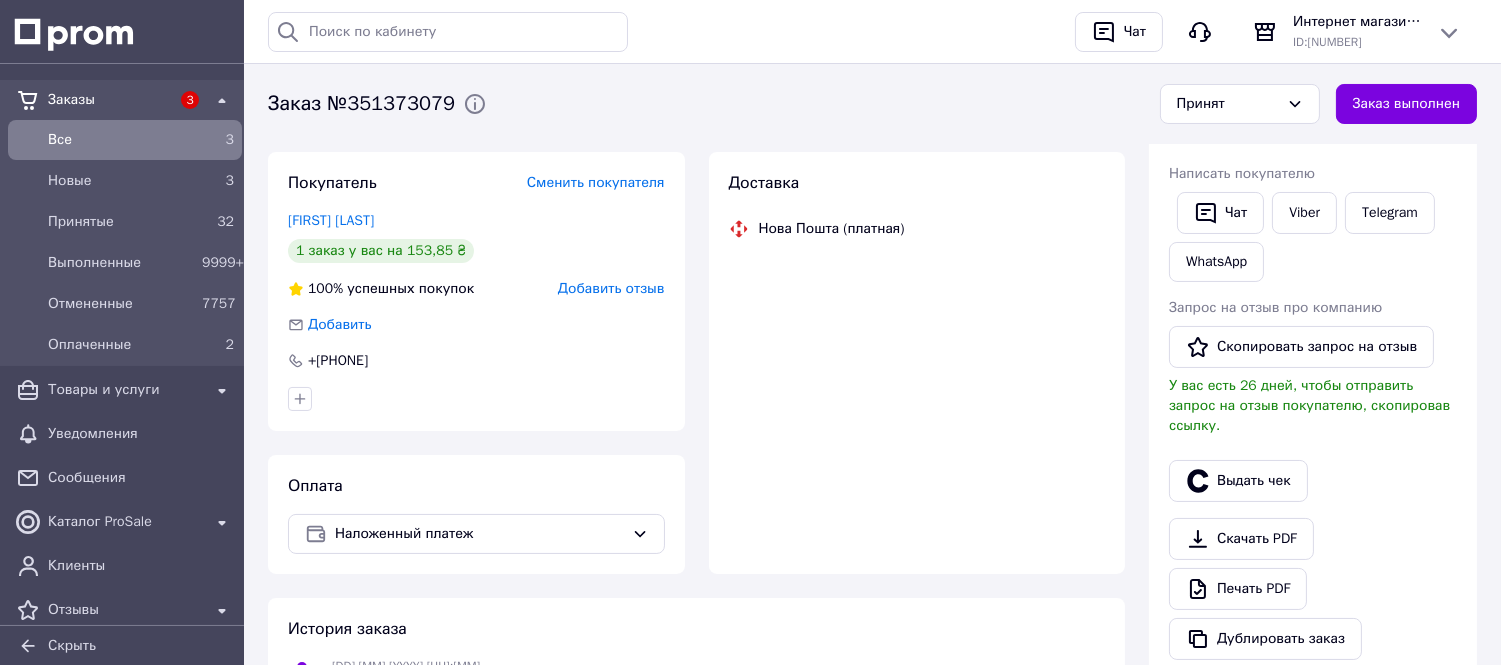 scroll, scrollTop: 877, scrollLeft: 0, axis: vertical 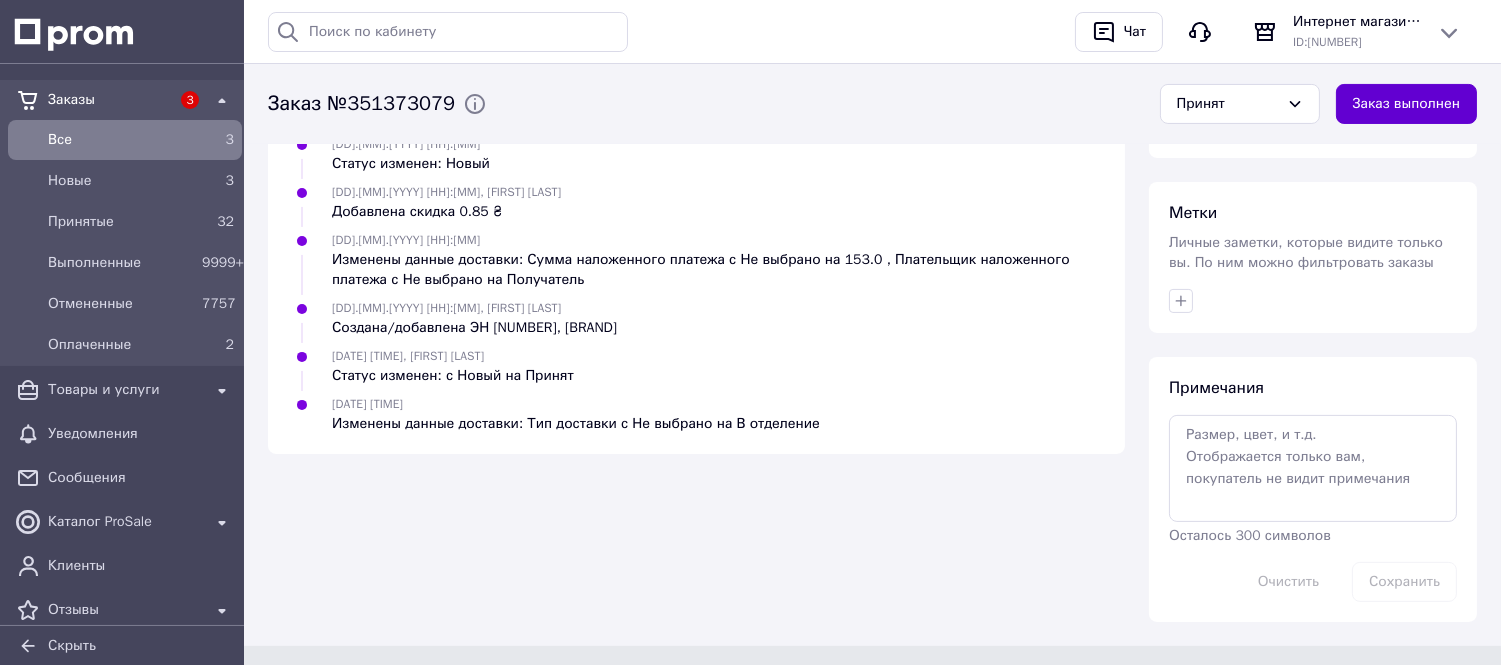 click on "Заказ выполнен" at bounding box center [1406, 104] 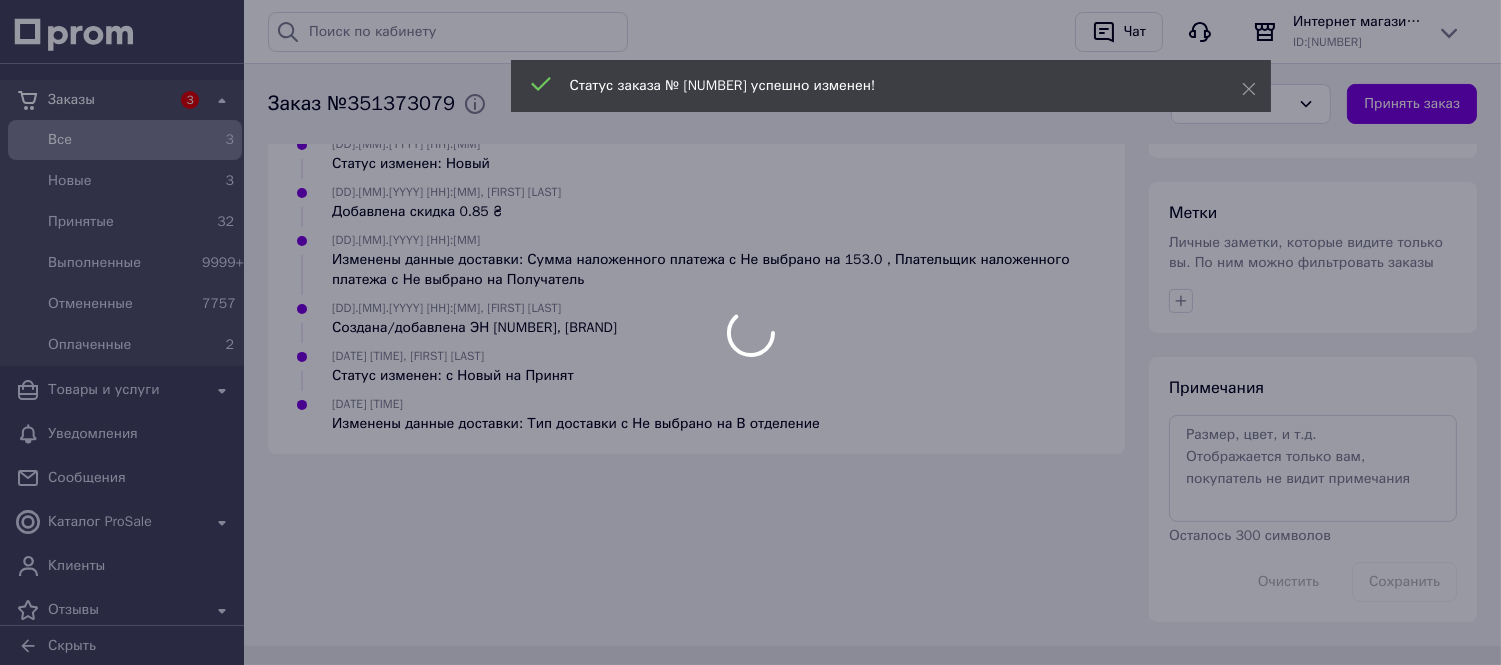 scroll, scrollTop: 842, scrollLeft: 0, axis: vertical 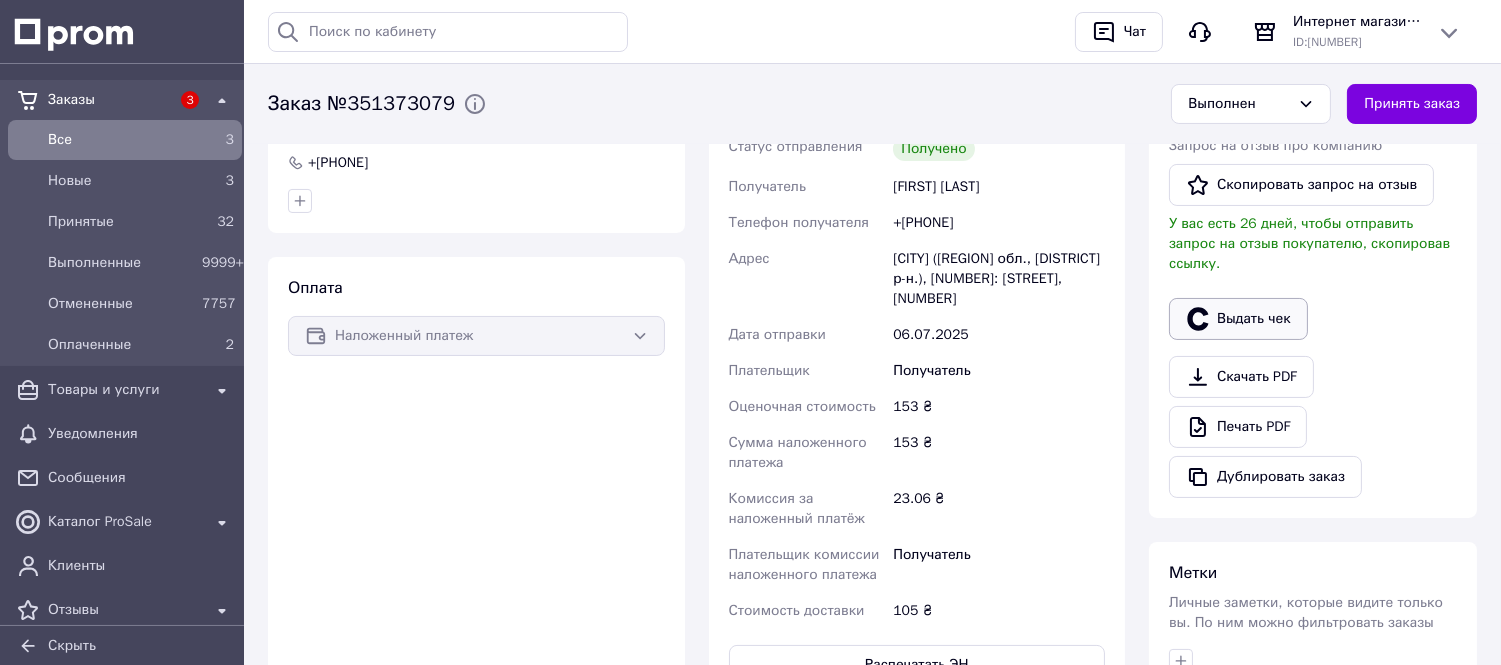click on "Выдать чек" at bounding box center [1238, 319] 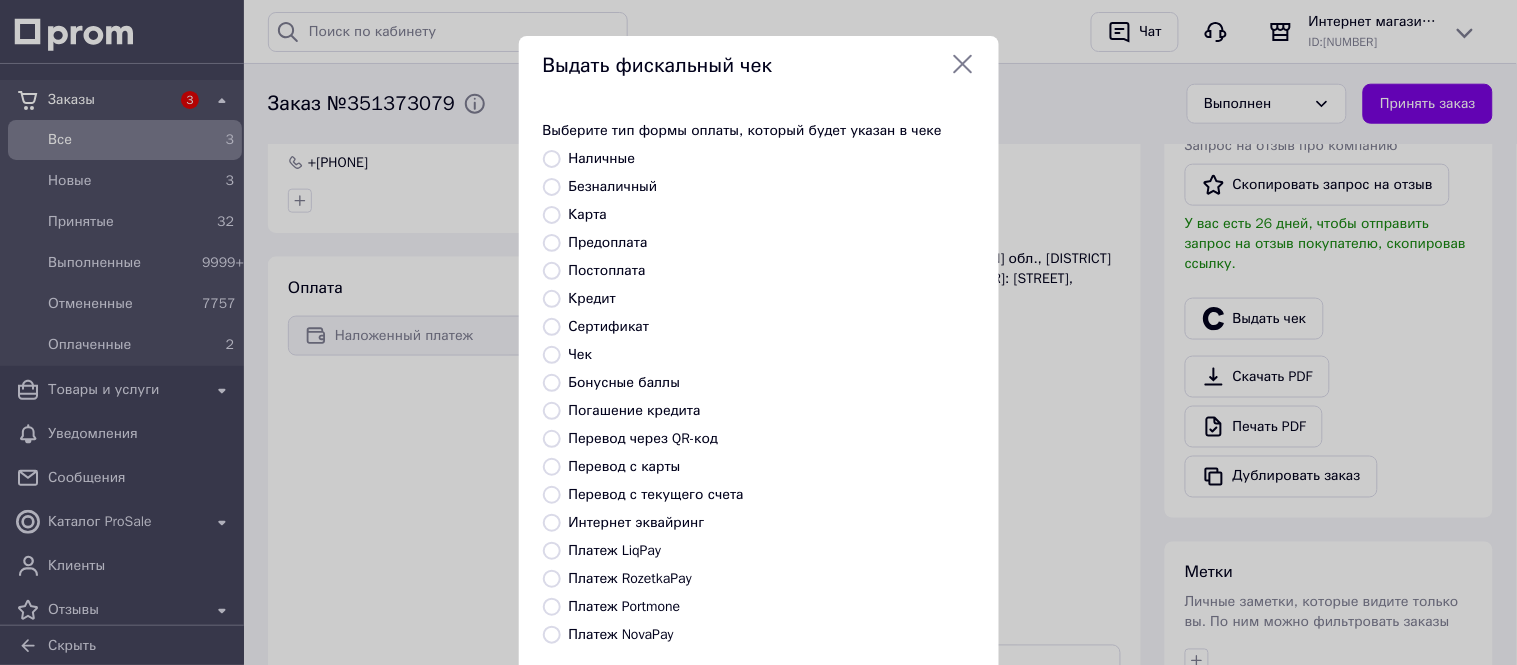 click on "Платеж NovaPay" at bounding box center (552, 635) 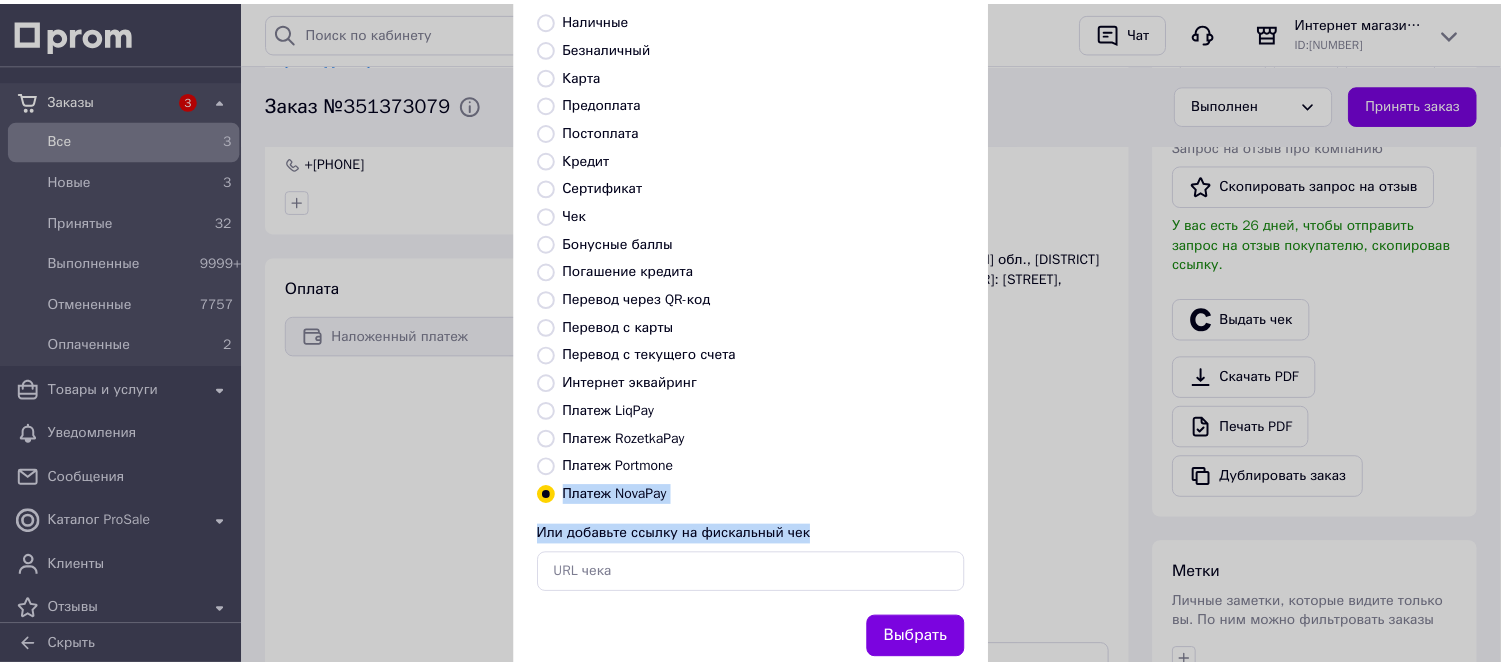 scroll, scrollTop: 166, scrollLeft: 0, axis: vertical 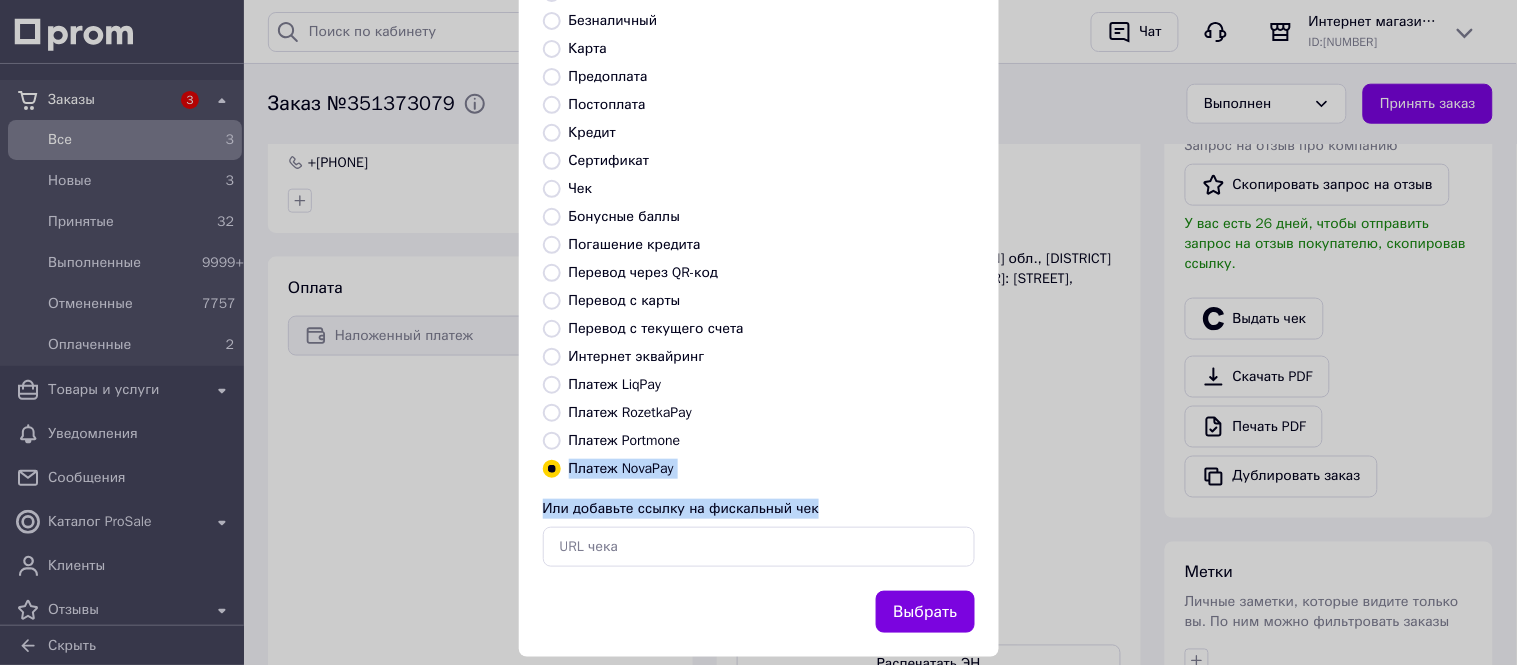 drag, startPoint x: 781, startPoint y: 590, endPoint x: 790, endPoint y: 644, distance: 54.74486 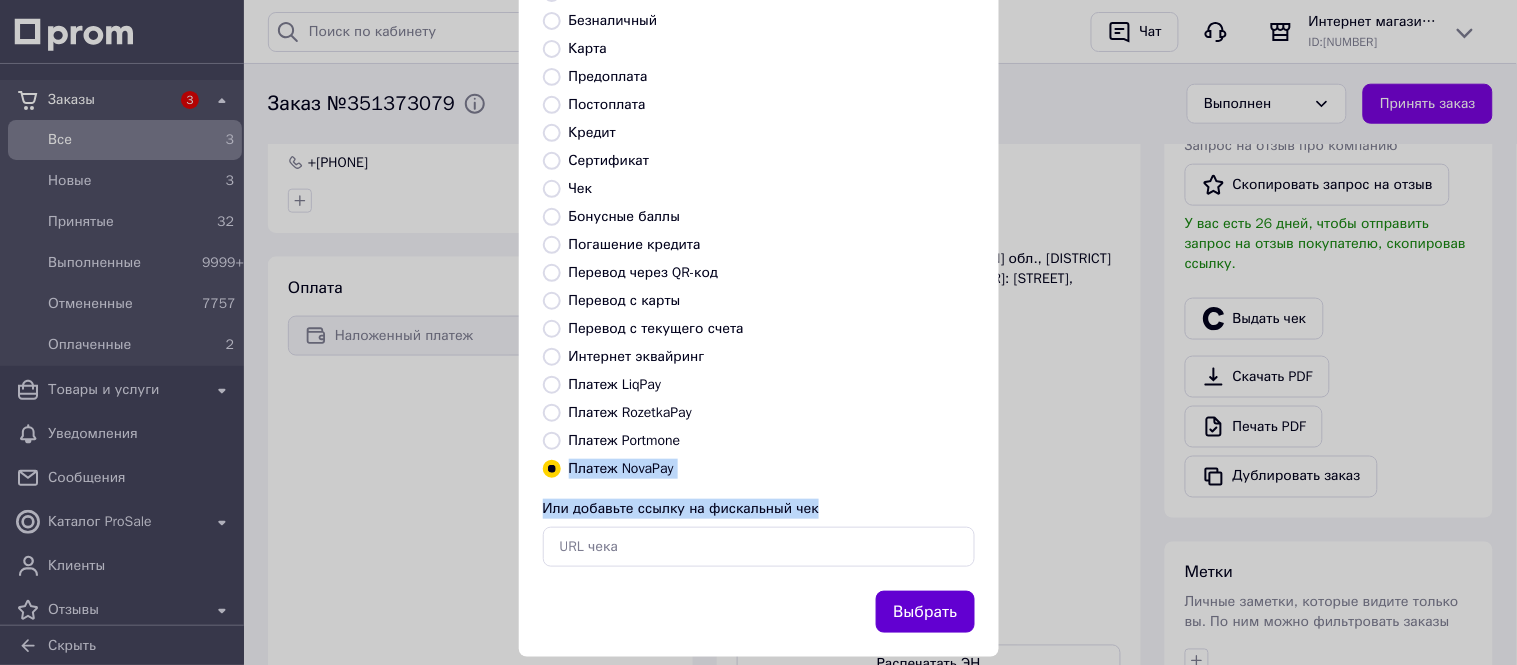 click on "Выбрать" at bounding box center (925, 612) 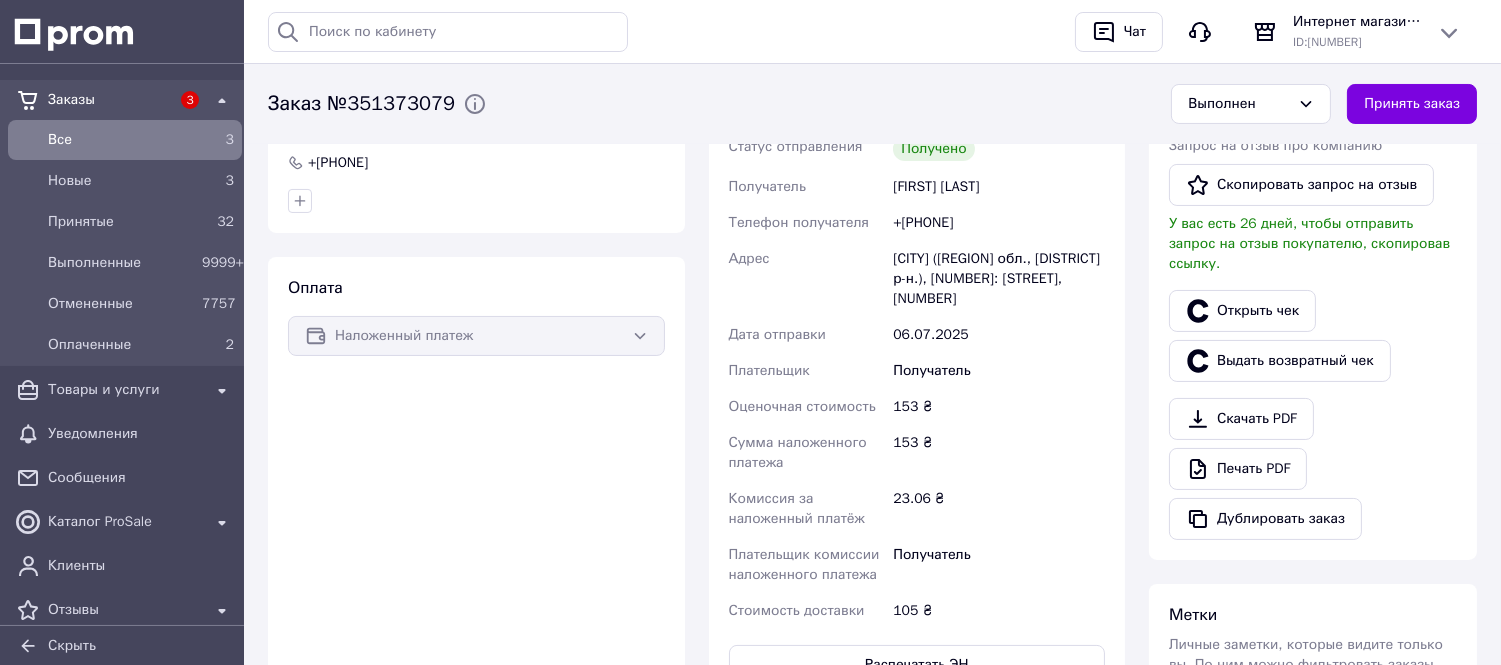 scroll, scrollTop: 0, scrollLeft: 0, axis: both 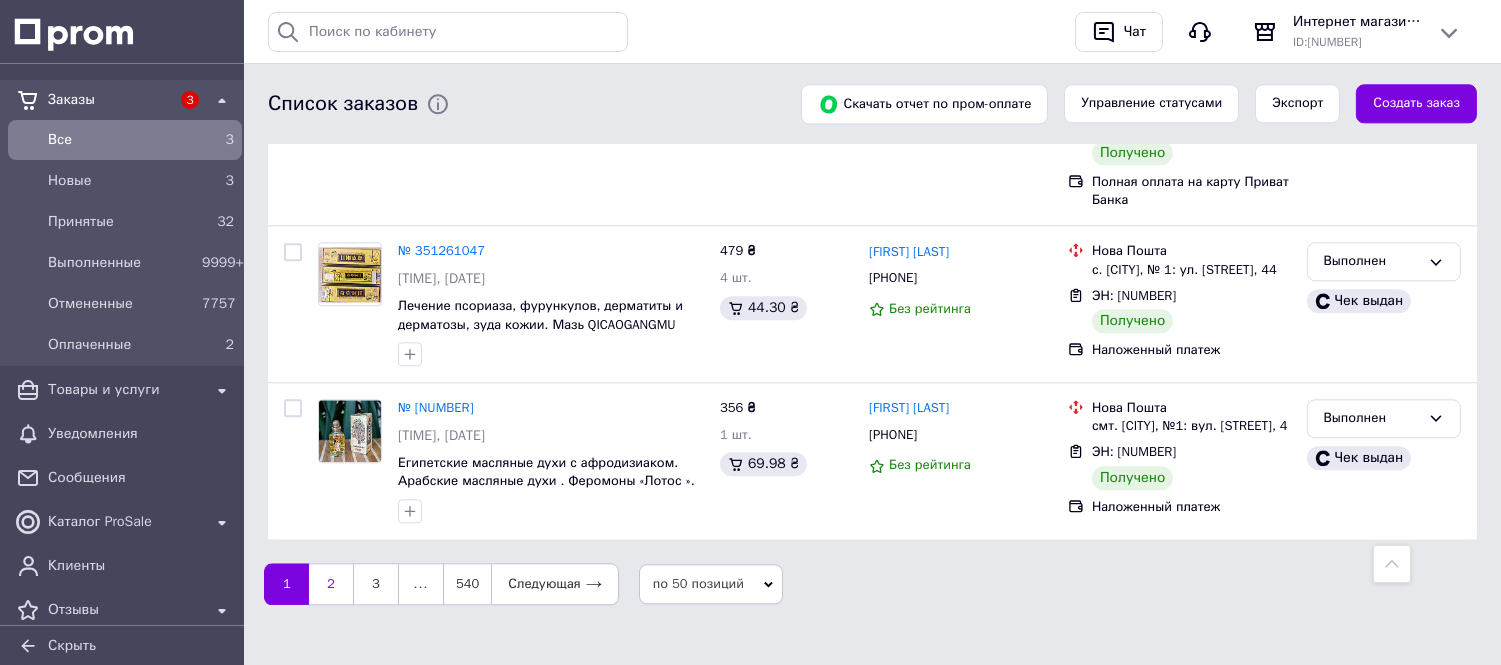click on "2" at bounding box center [331, 584] 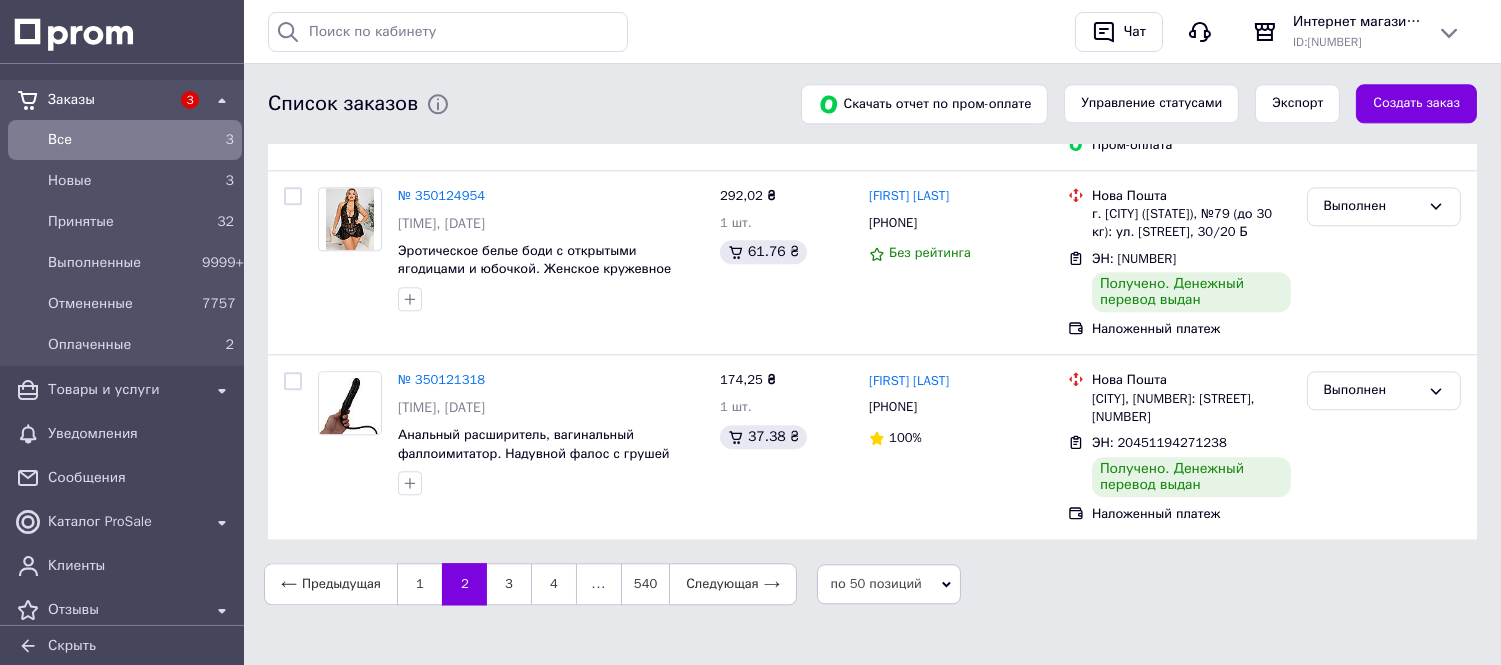 scroll, scrollTop: 0, scrollLeft: 0, axis: both 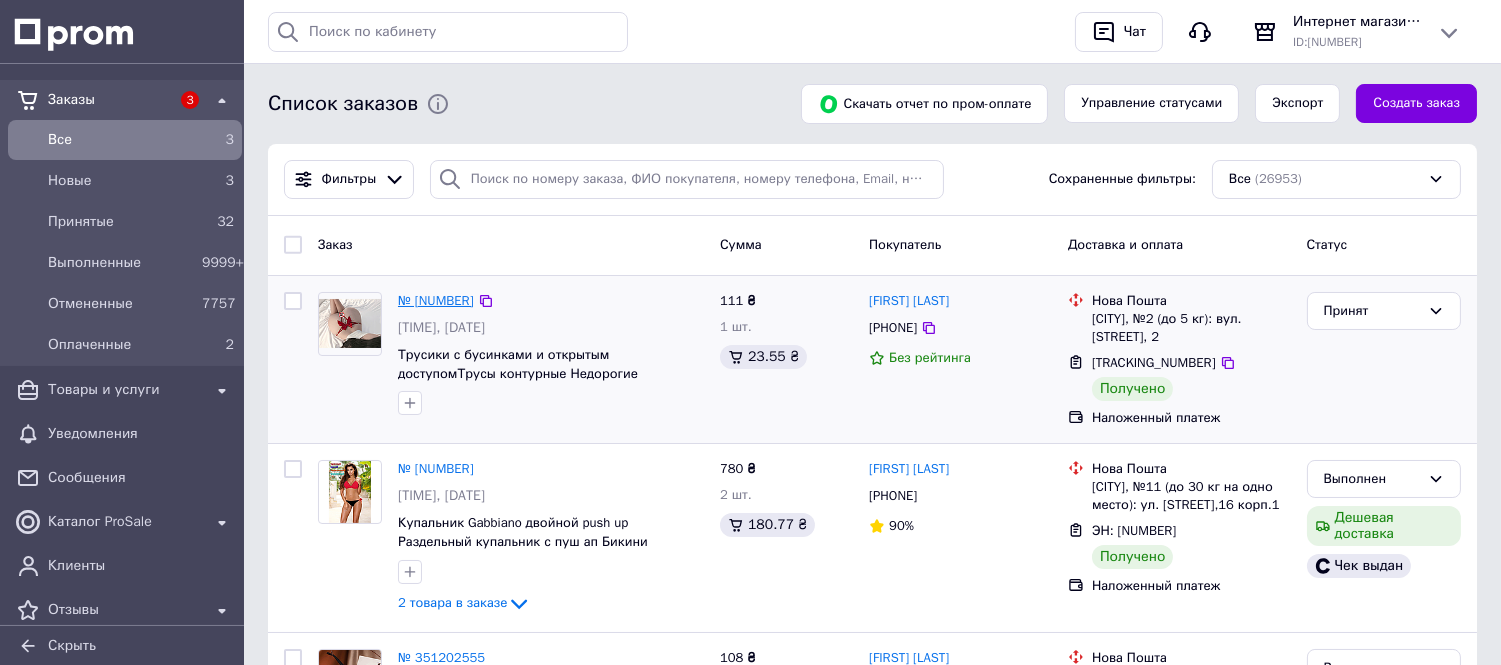 click on "№ [NUMBER]" at bounding box center (436, 300) 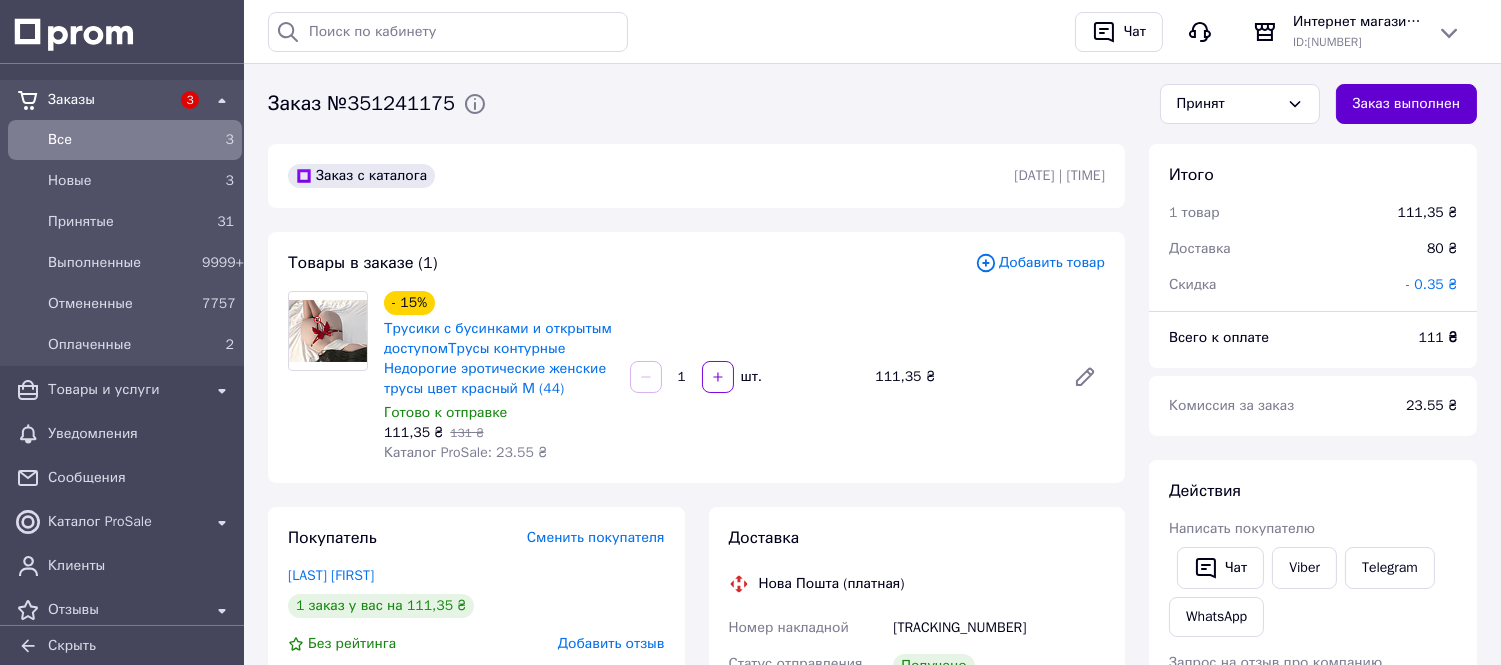 click on "Заказ выполнен" at bounding box center (1406, 104) 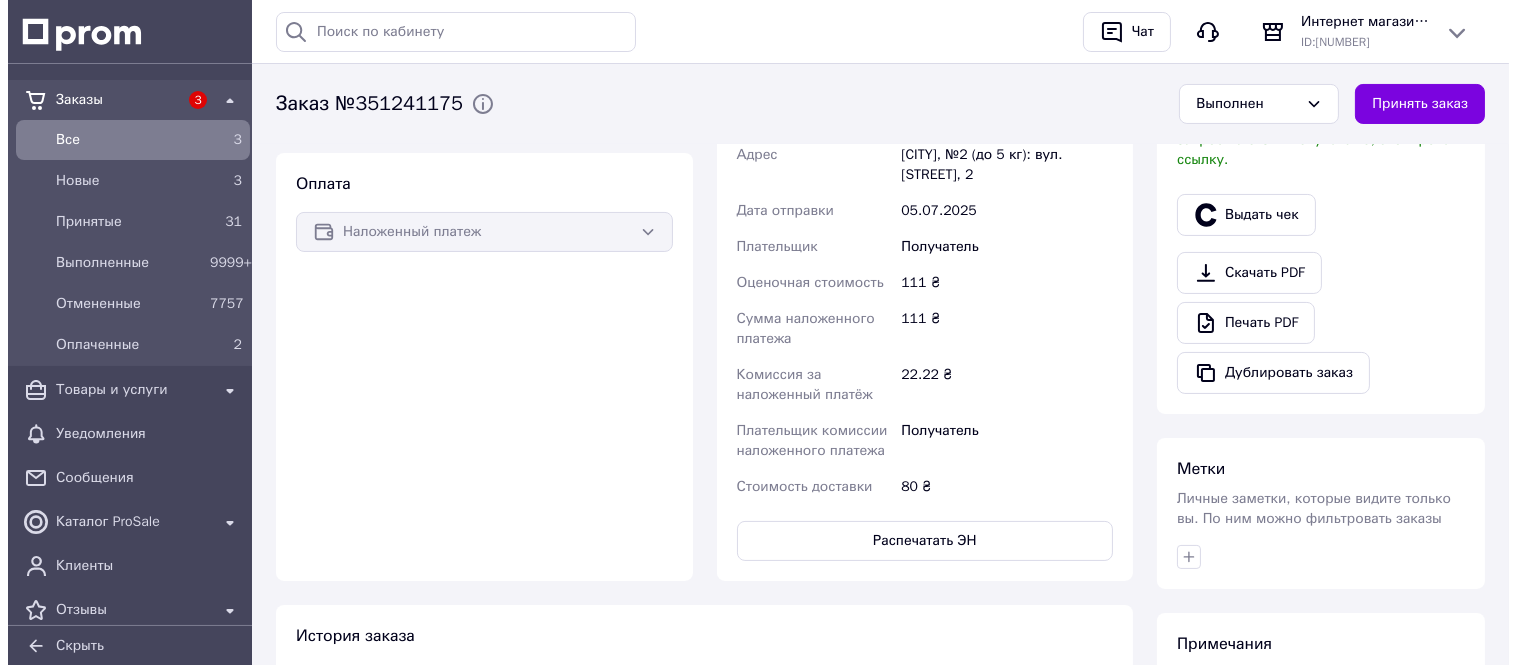 scroll, scrollTop: 627, scrollLeft: 0, axis: vertical 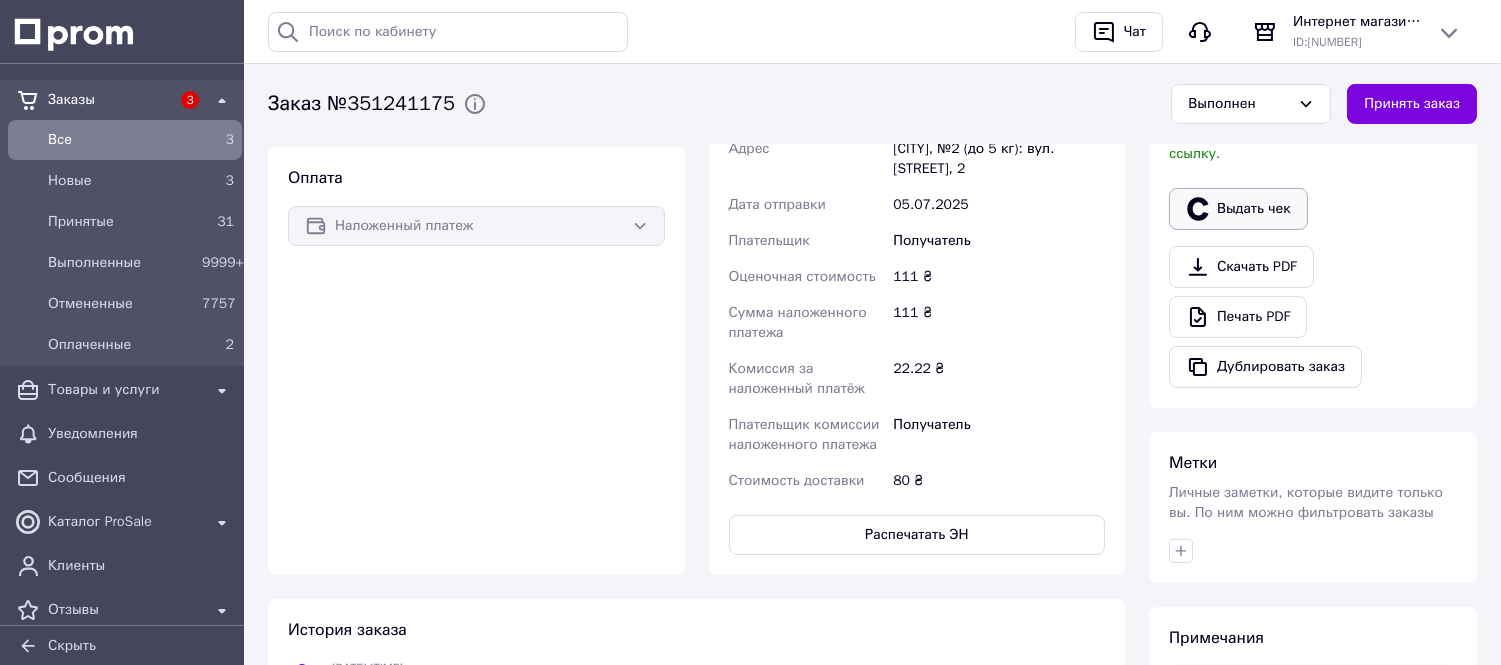click on "Выдать чек" at bounding box center [1238, 209] 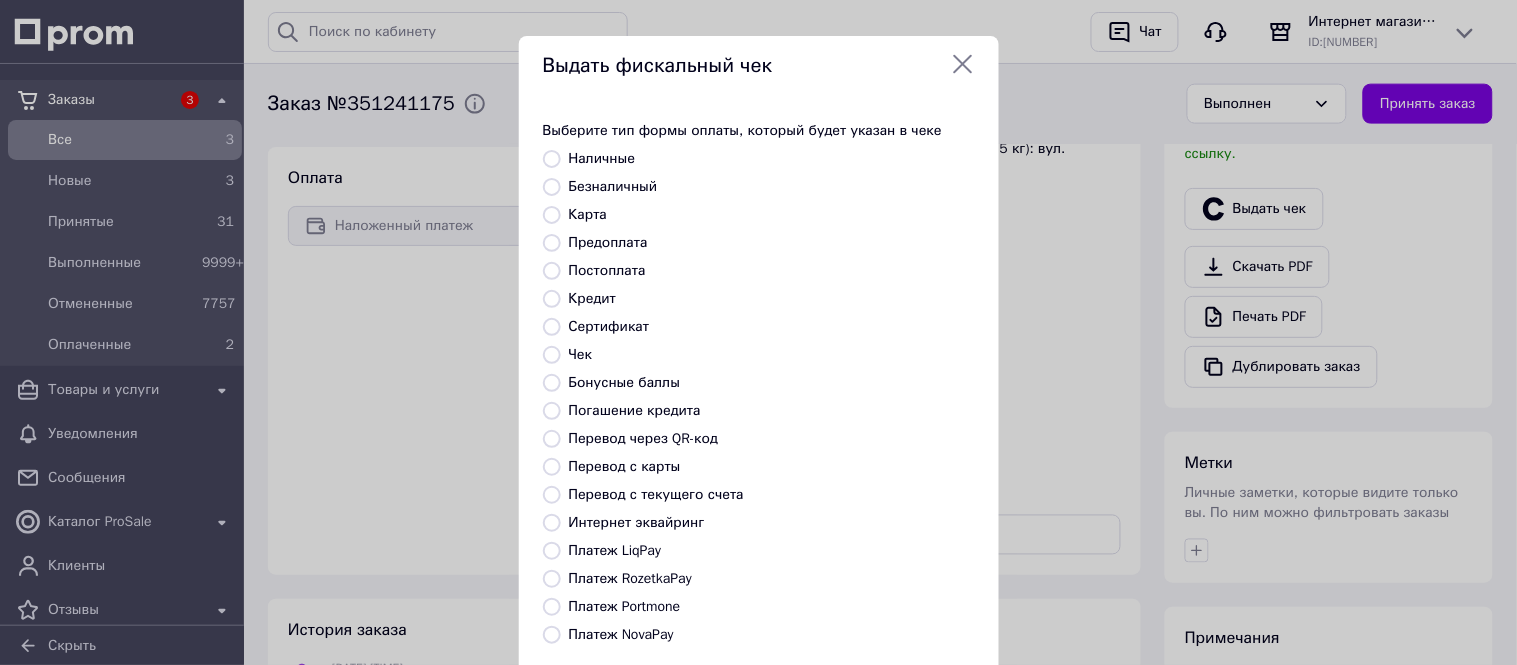 click on "Платеж NovaPay" at bounding box center (552, 635) 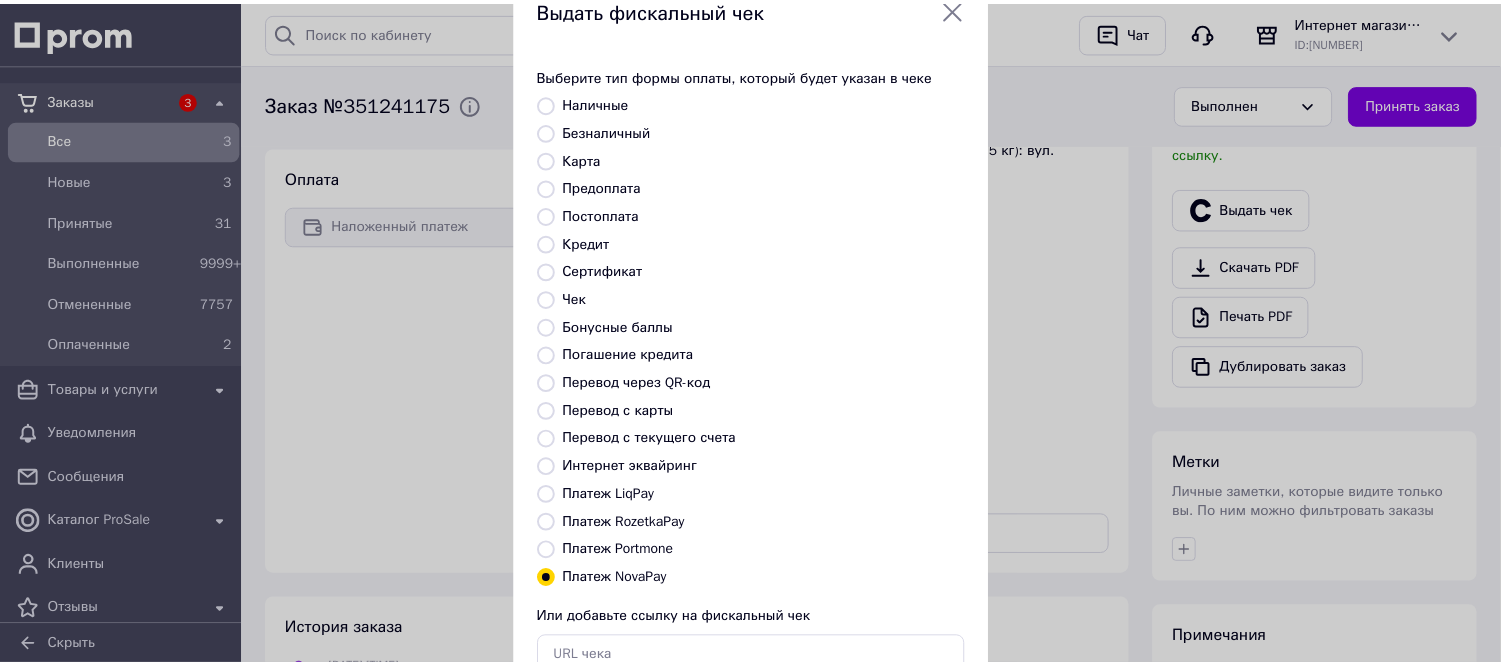 scroll, scrollTop: 194, scrollLeft: 0, axis: vertical 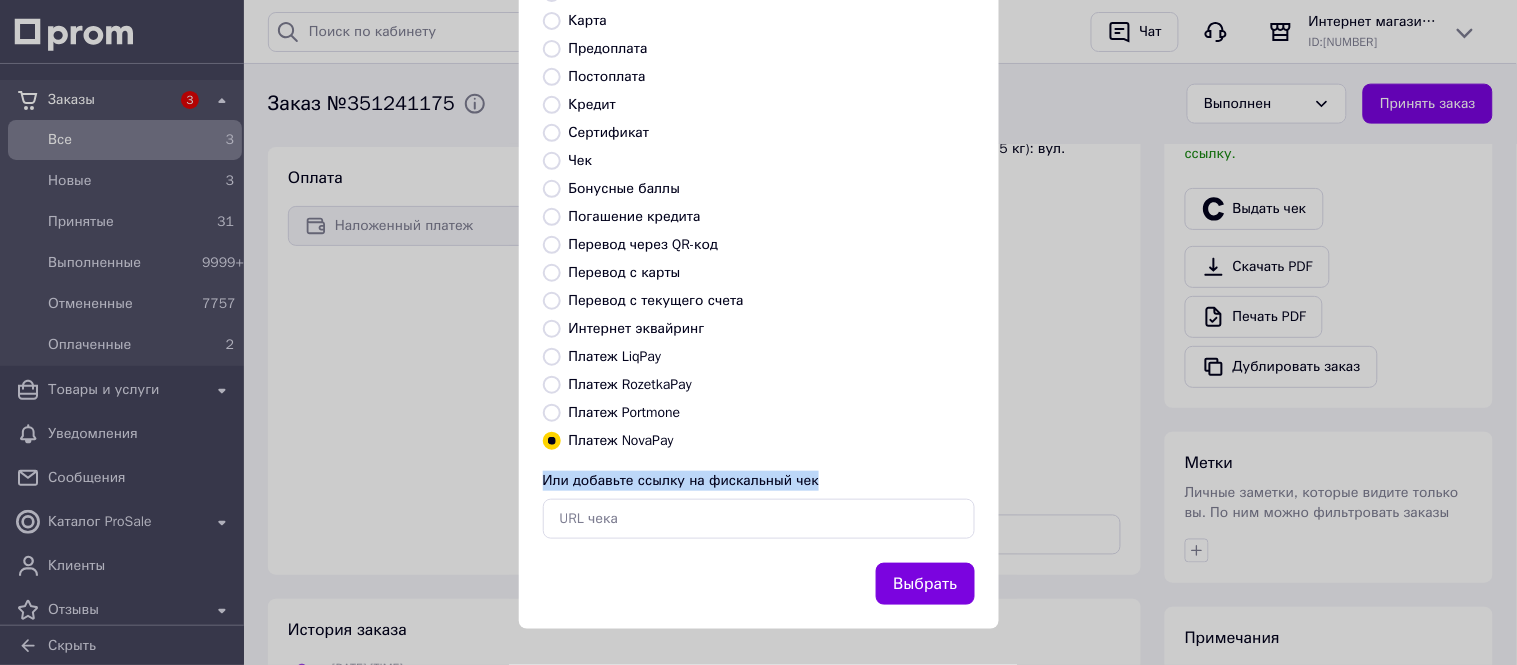drag, startPoint x: 718, startPoint y: 634, endPoint x: 745, endPoint y: 602, distance: 41.868843 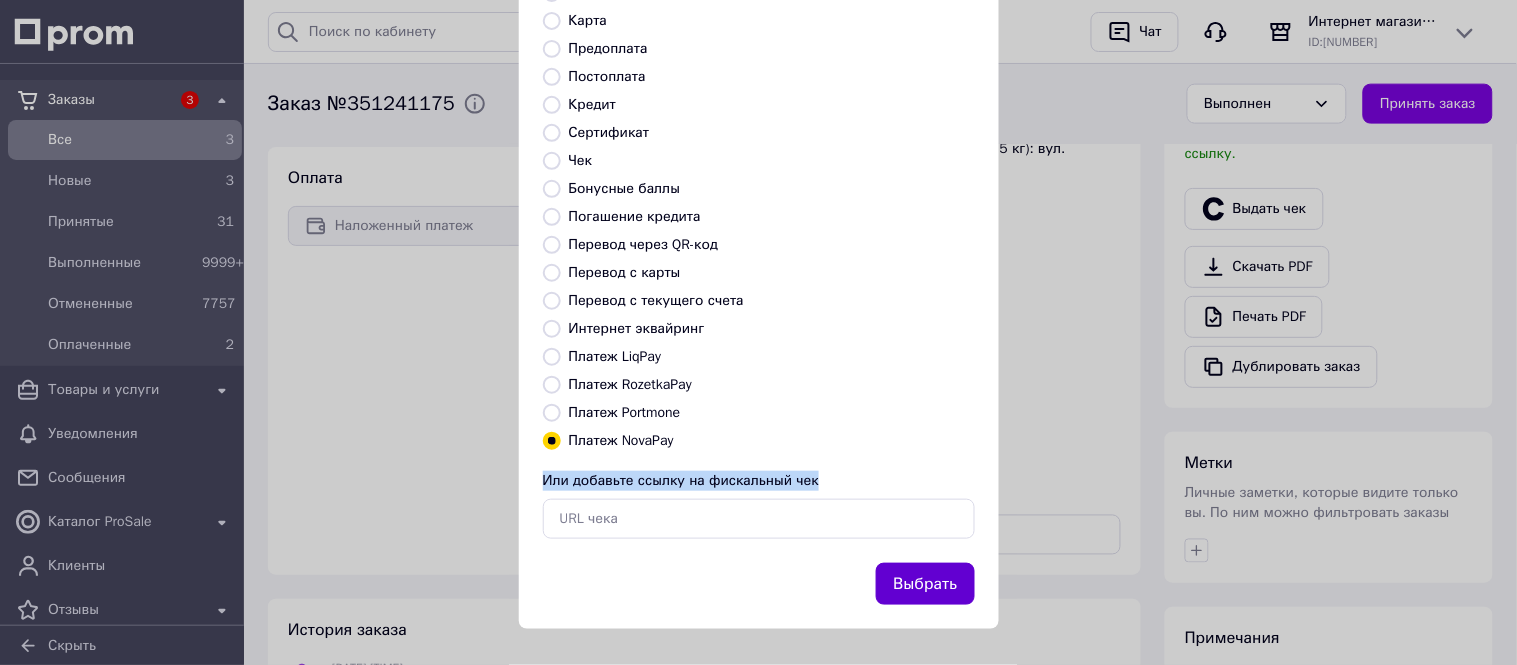 click on "Выбрать" at bounding box center [925, 584] 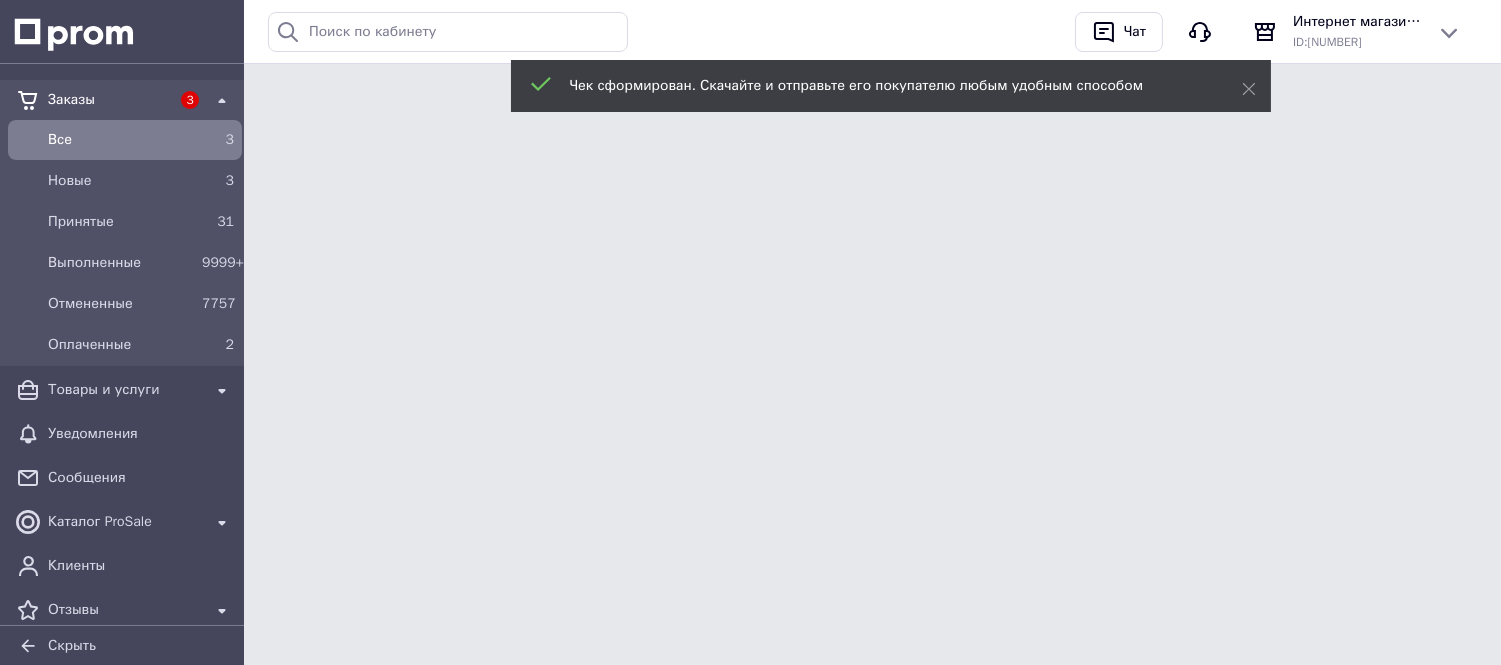 scroll, scrollTop: 0, scrollLeft: 0, axis: both 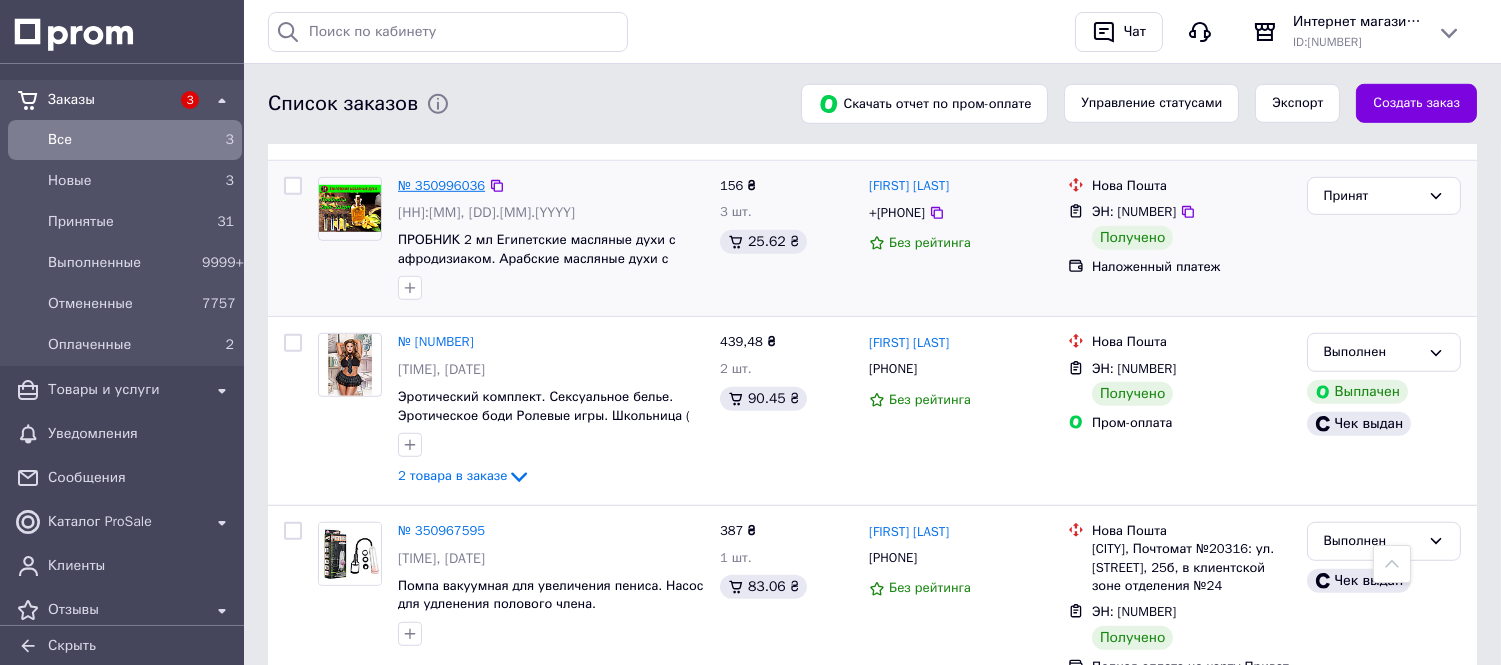 click on "№ 350996036" at bounding box center (441, 185) 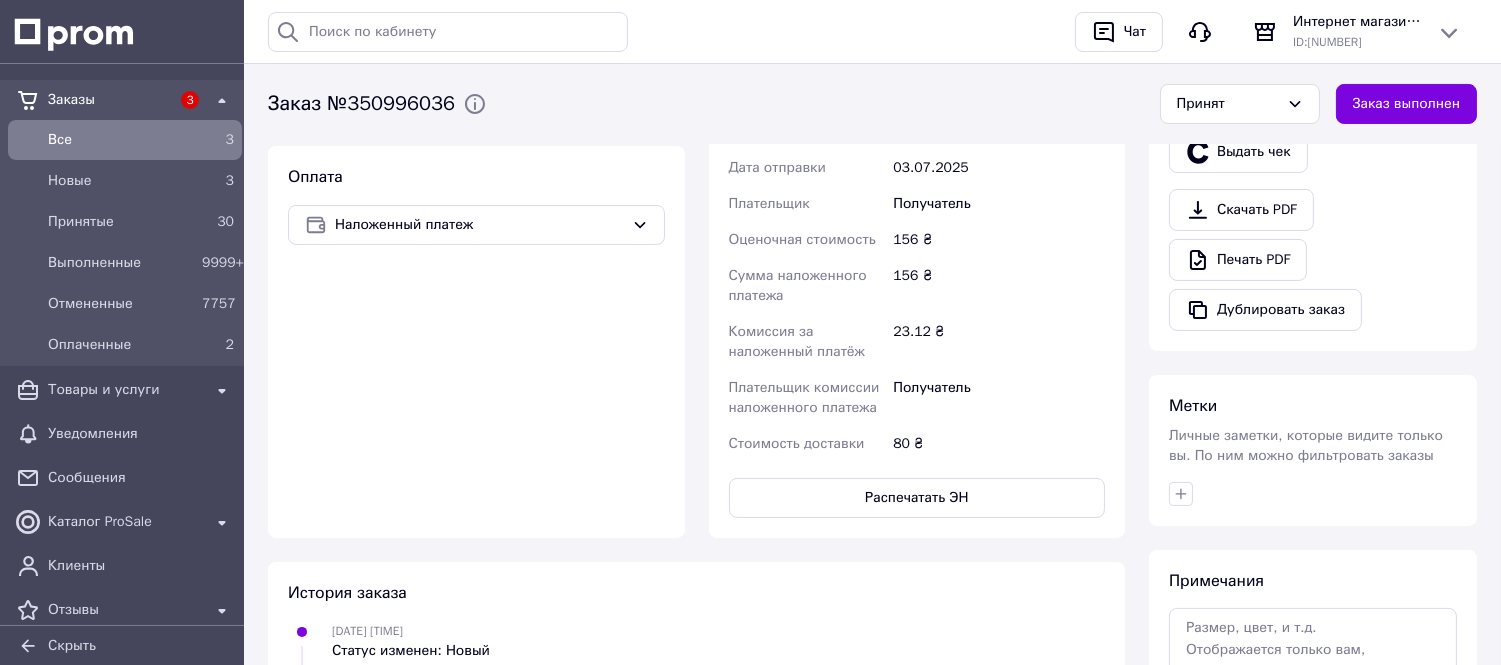 scroll, scrollTop: 1303, scrollLeft: 0, axis: vertical 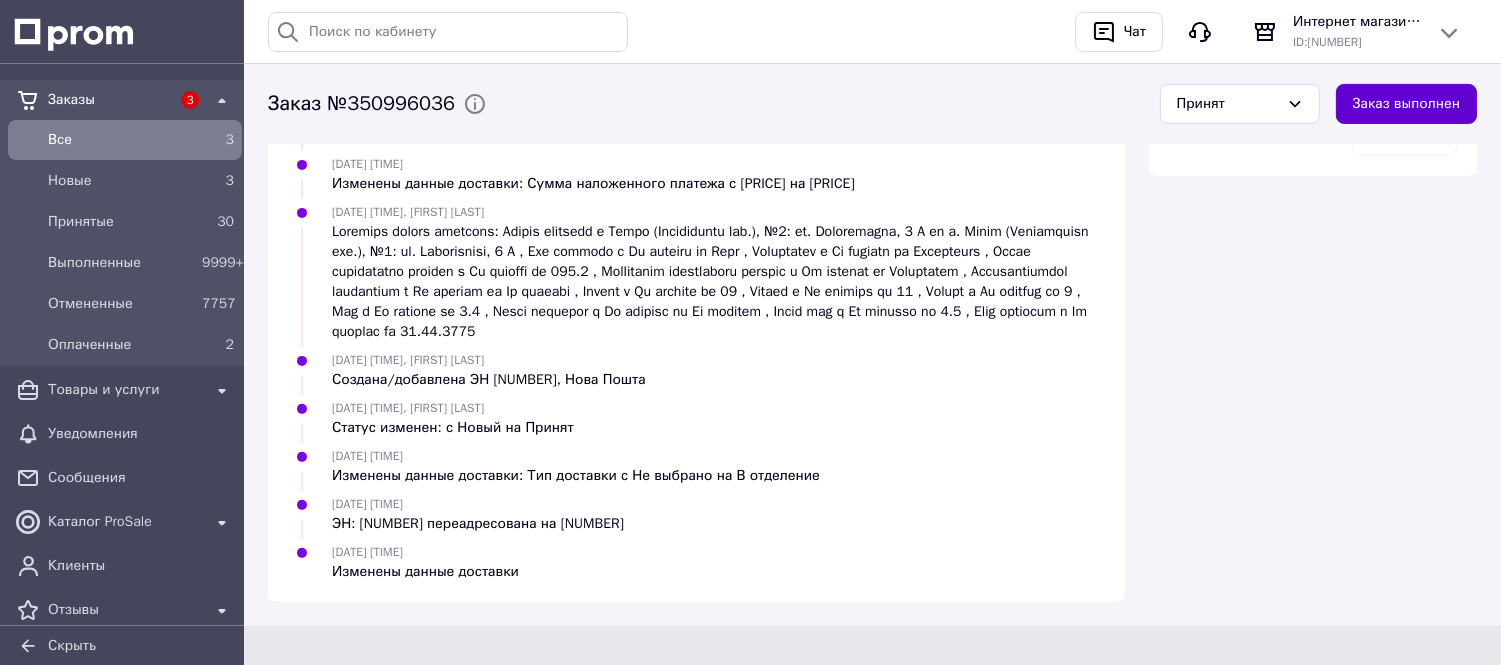 click on "Заказ выполнен" at bounding box center (1406, 104) 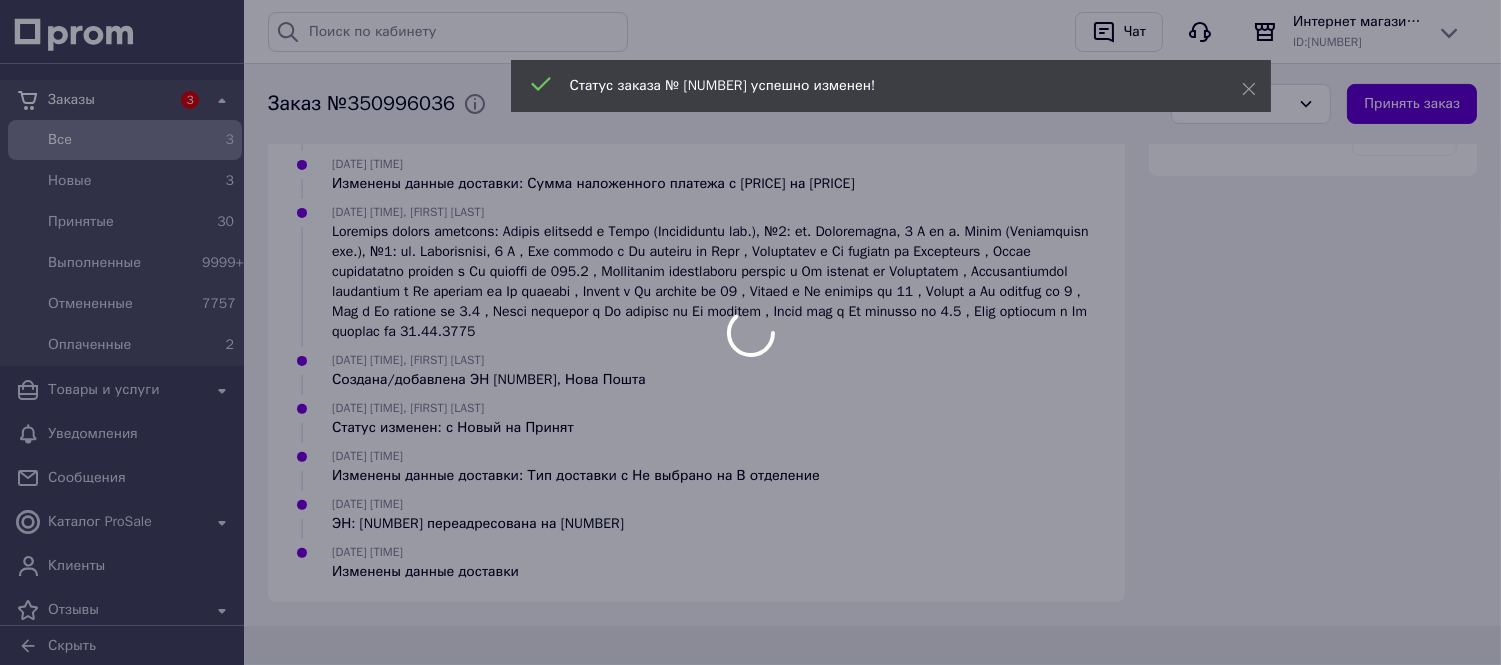 scroll, scrollTop: 107, scrollLeft: 0, axis: vertical 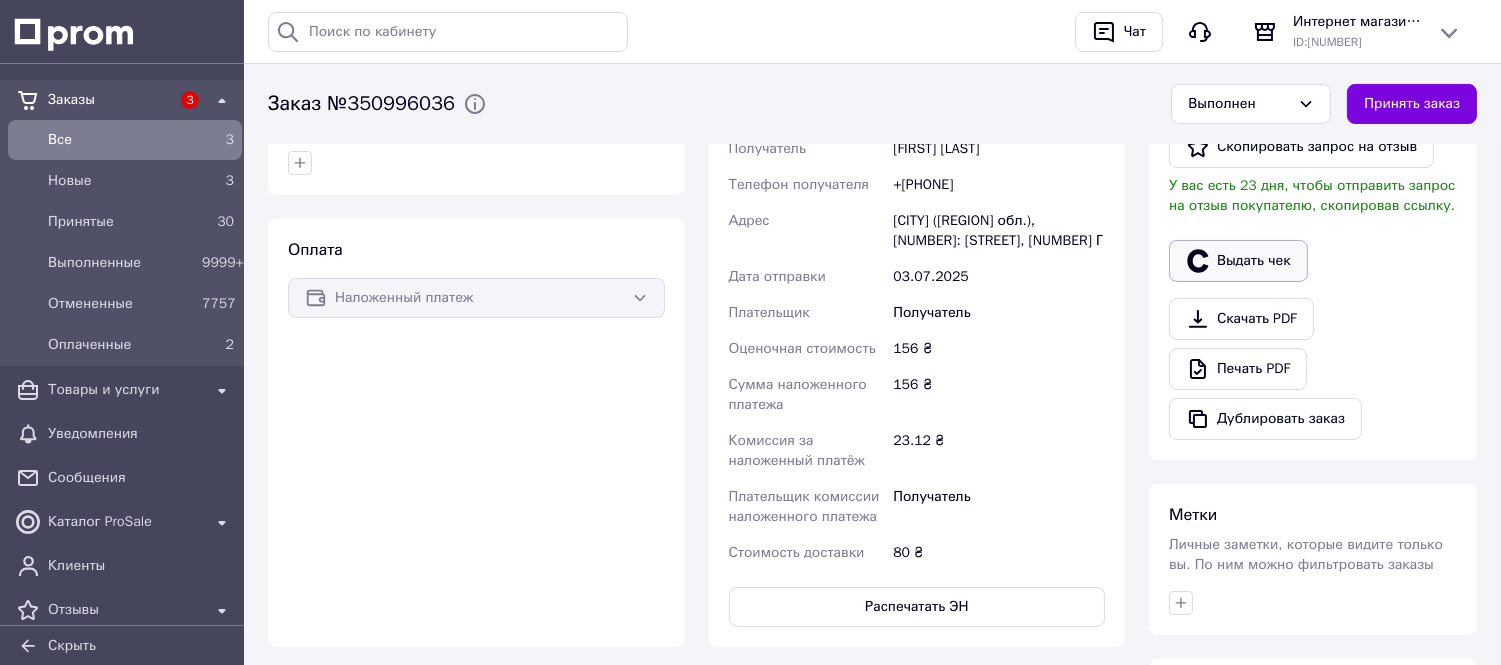 click on "Выдать чек" at bounding box center (1238, 261) 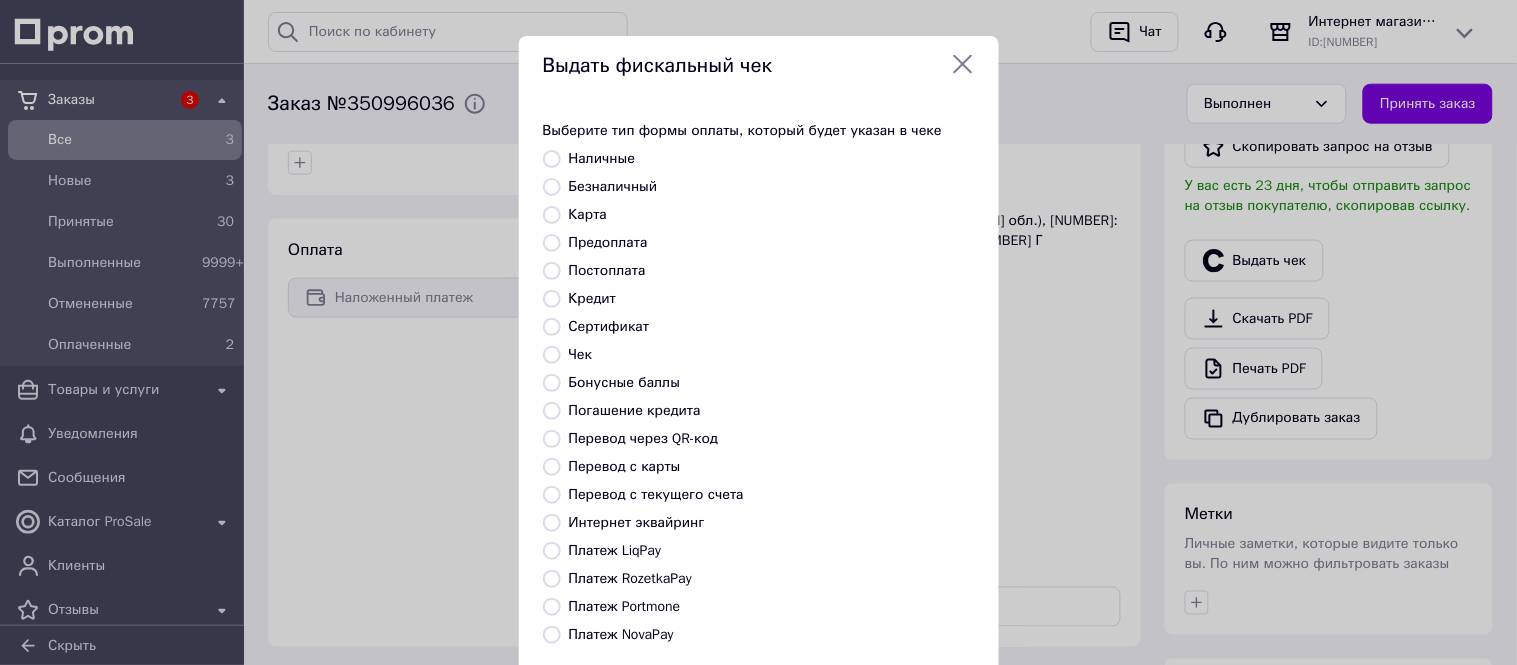 click on "Платеж NovaPay" at bounding box center (552, 635) 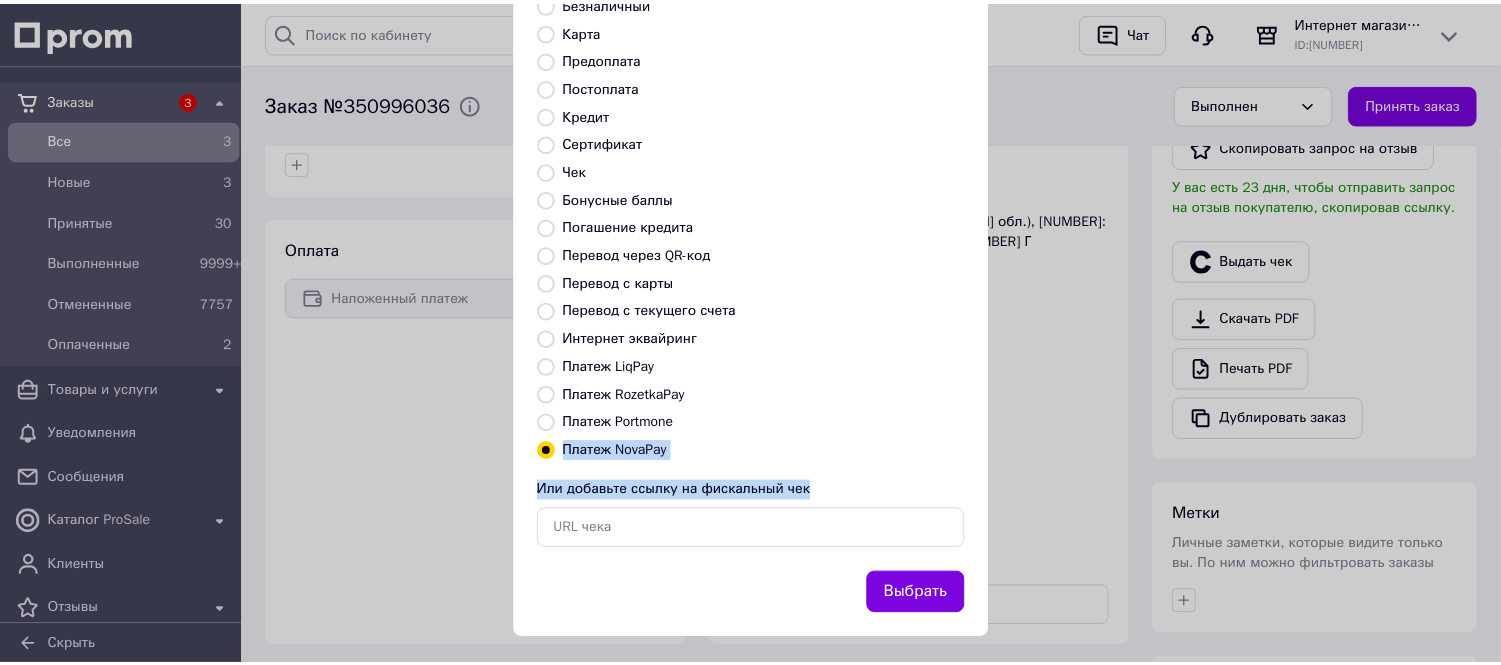 scroll, scrollTop: 193, scrollLeft: 0, axis: vertical 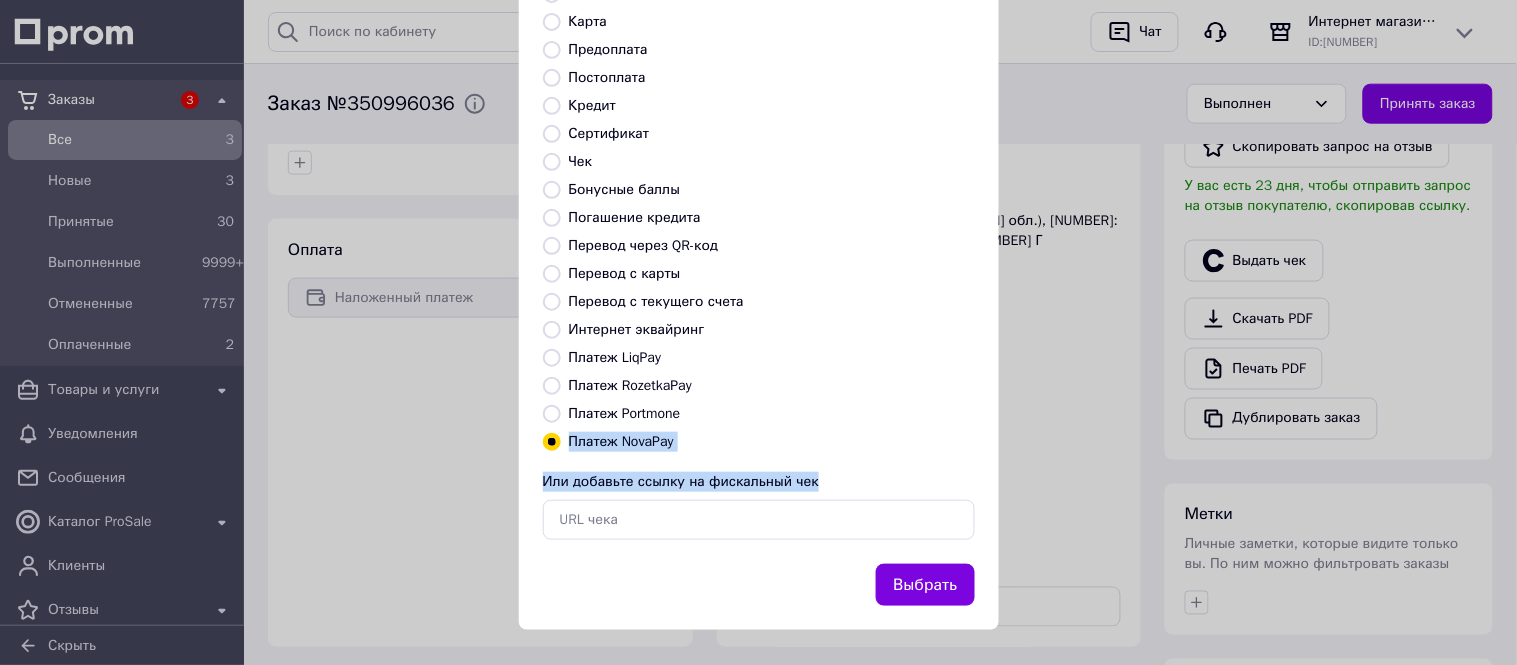 drag, startPoint x: 722, startPoint y: 615, endPoint x: 742, endPoint y: 614, distance: 20.024984 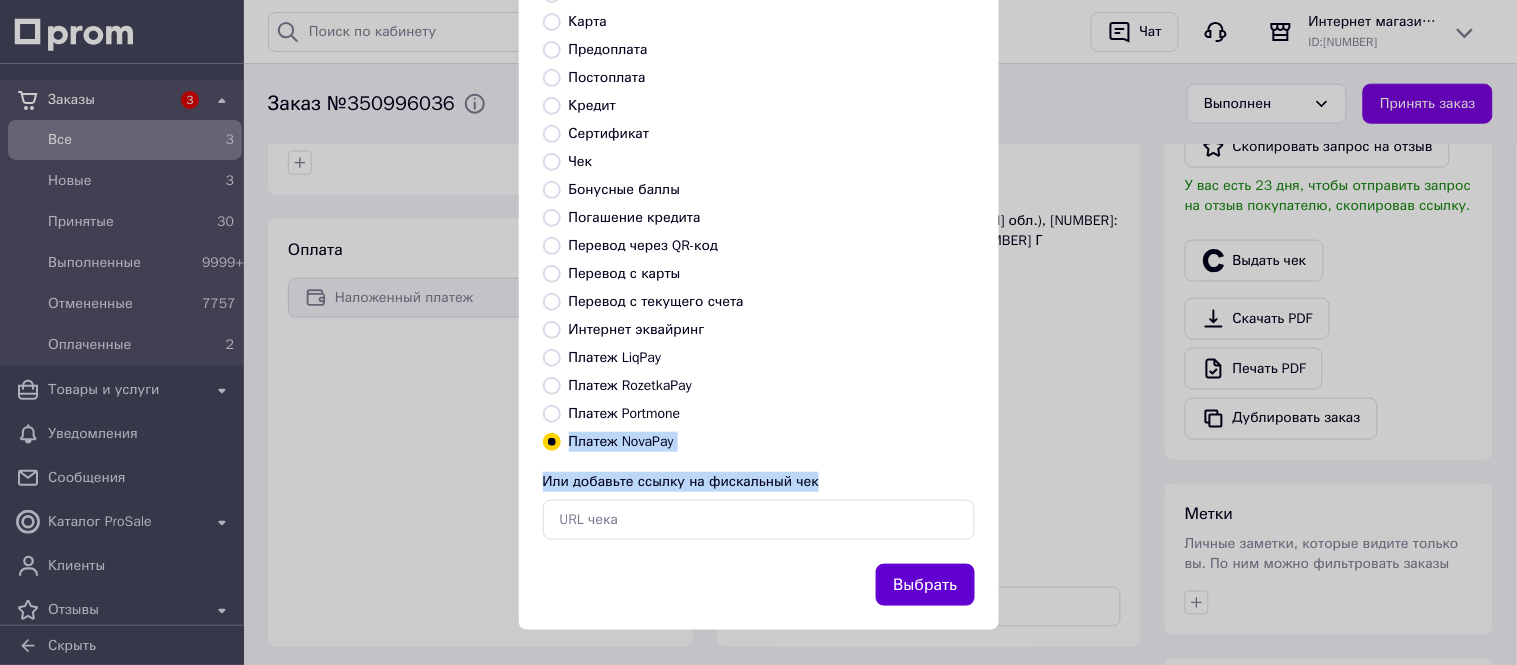 click on "Выбрать" at bounding box center (925, 585) 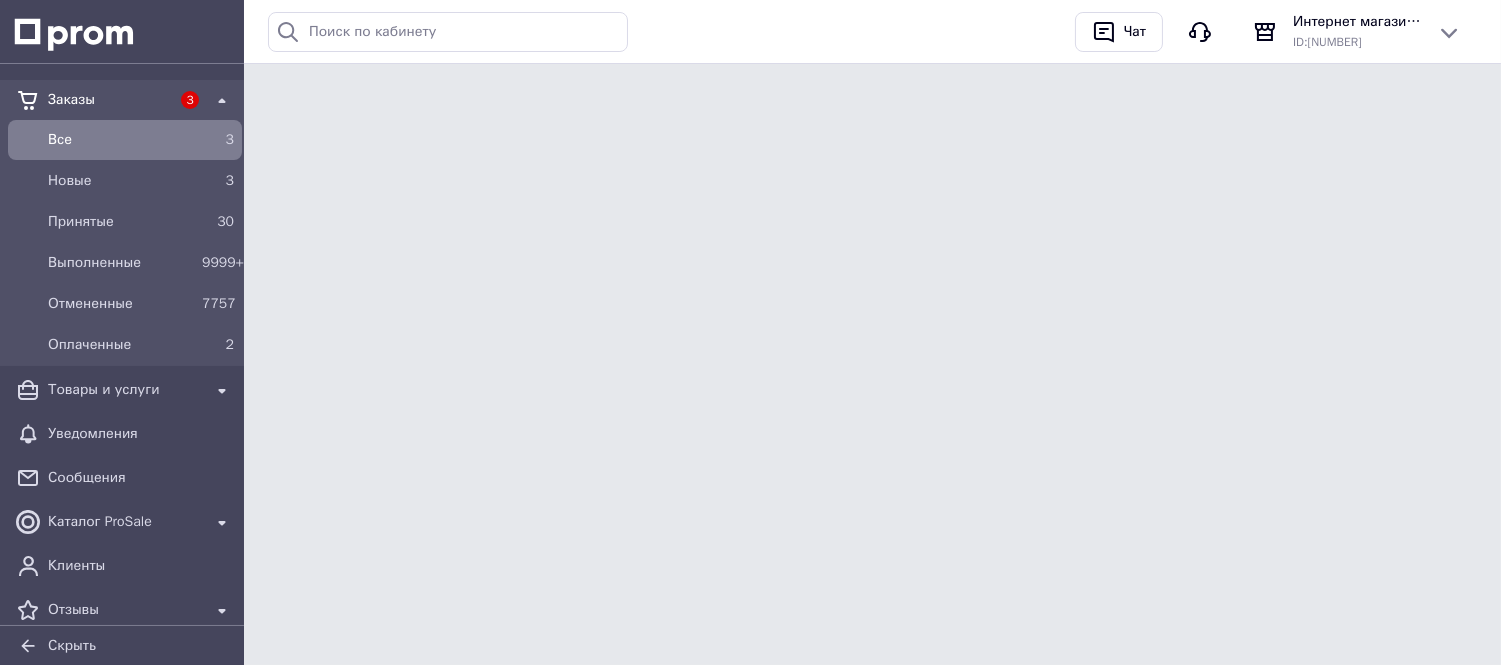 scroll, scrollTop: 0, scrollLeft: 0, axis: both 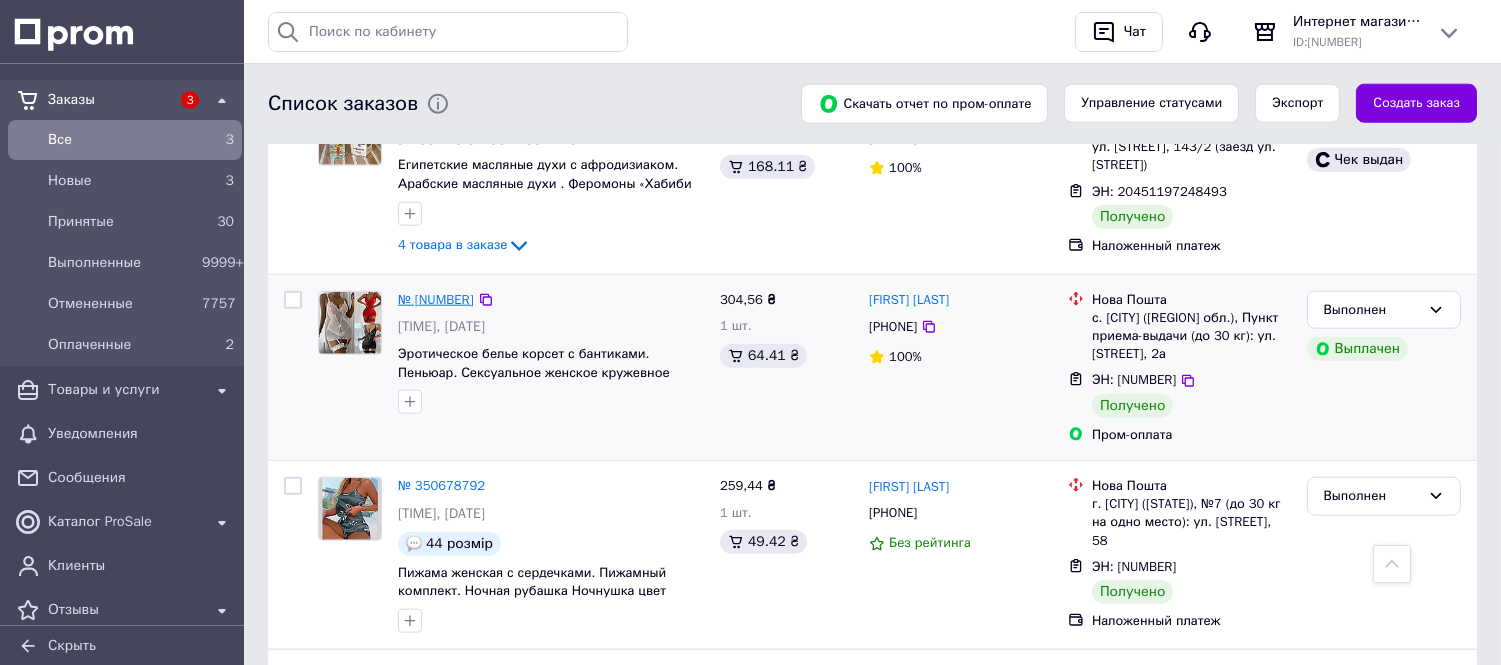 click on "№ [NUMBER]" at bounding box center (436, 299) 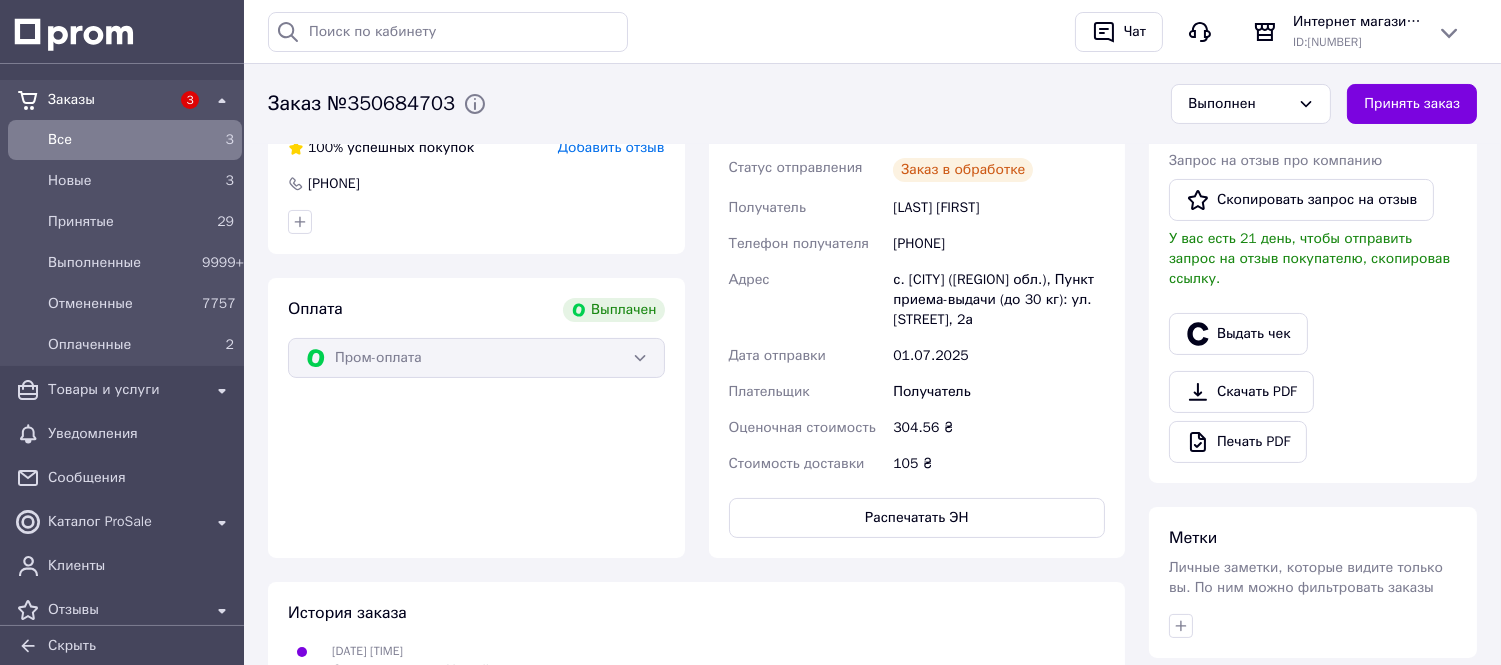 scroll, scrollTop: 1074, scrollLeft: 0, axis: vertical 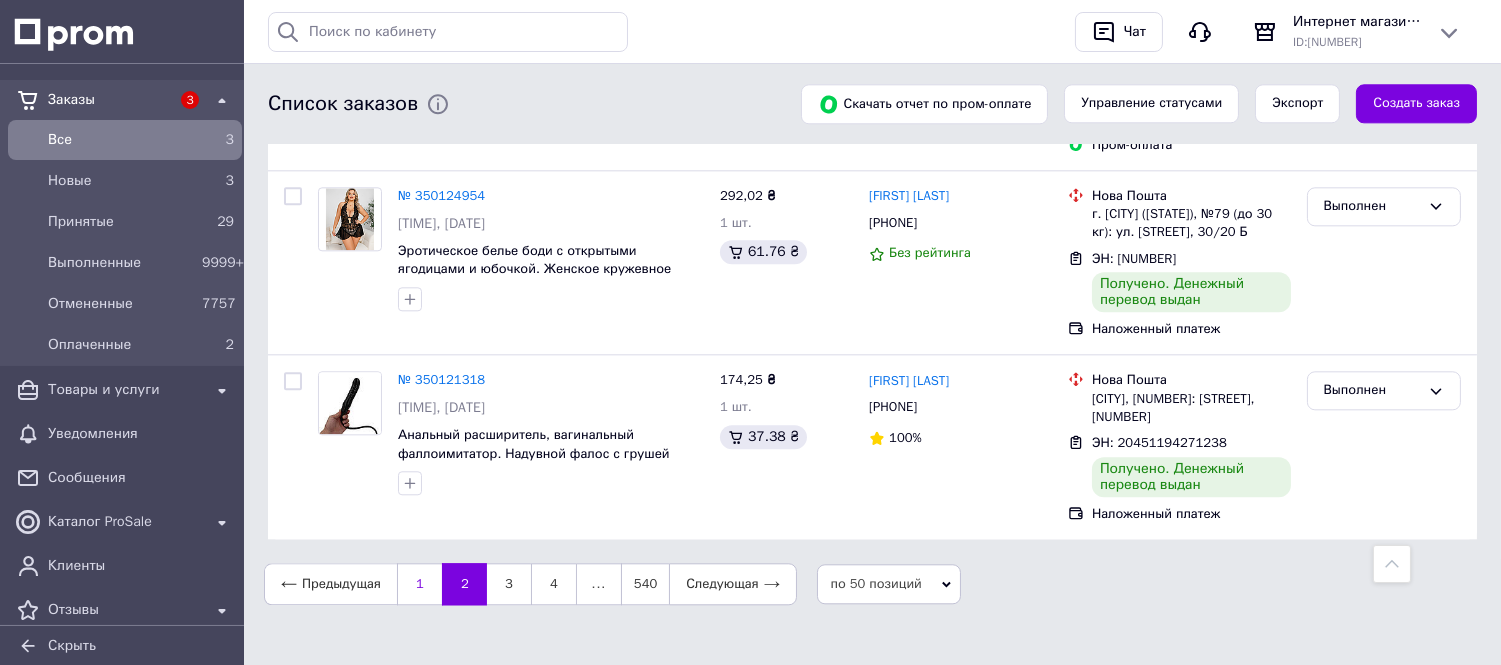 click on "1" at bounding box center [419, 584] 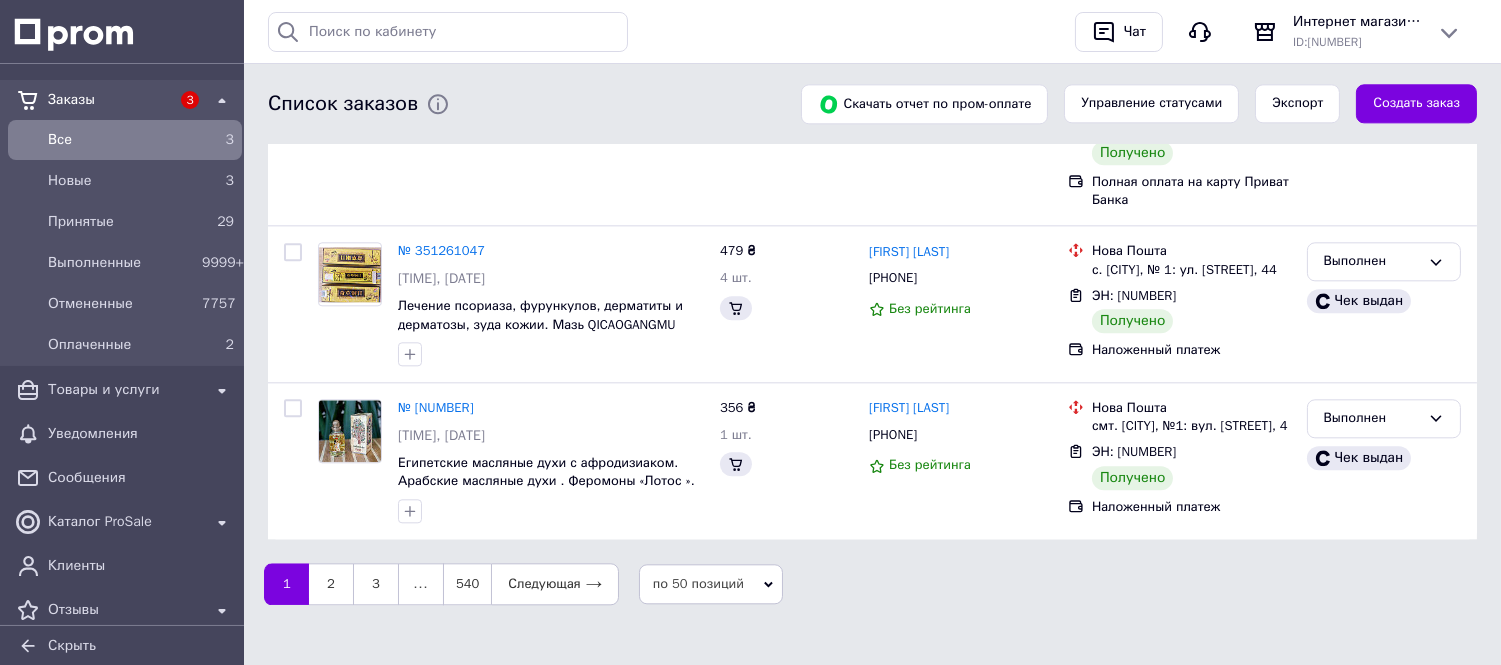 scroll, scrollTop: 0, scrollLeft: 0, axis: both 